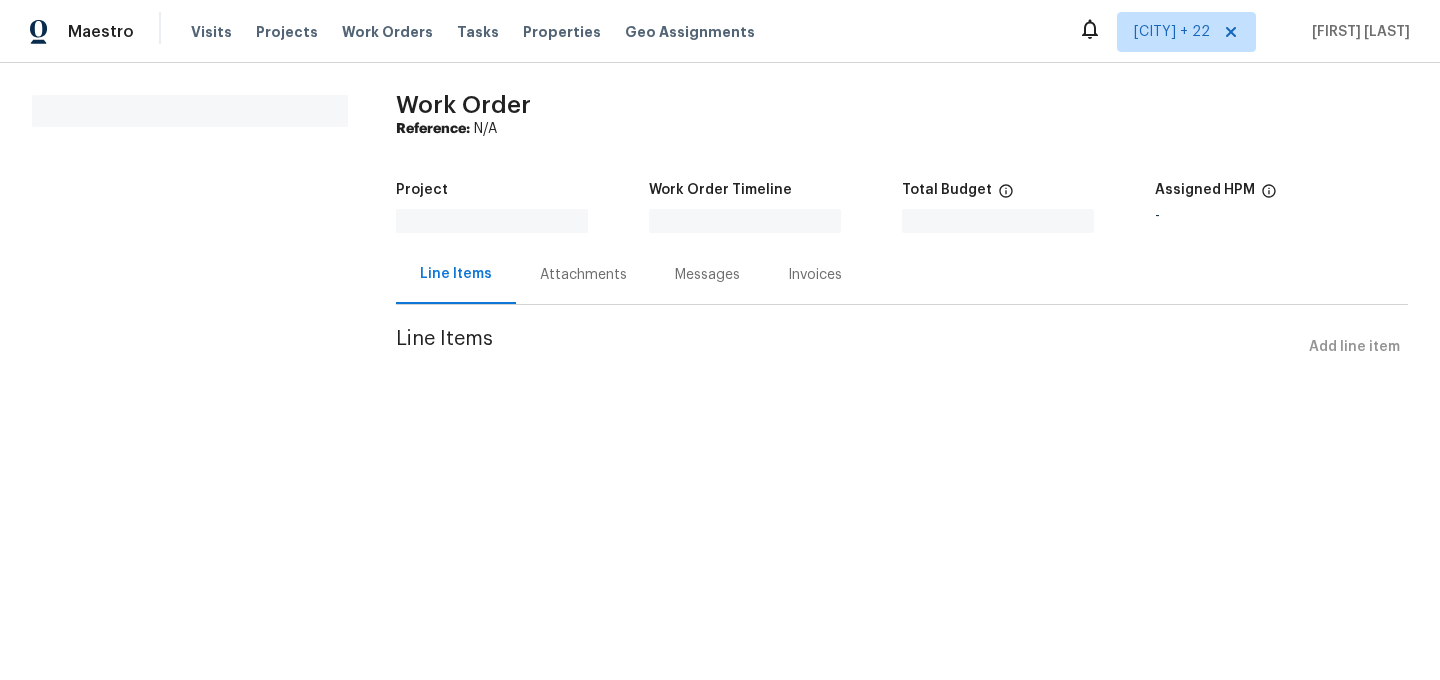 scroll, scrollTop: 0, scrollLeft: 0, axis: both 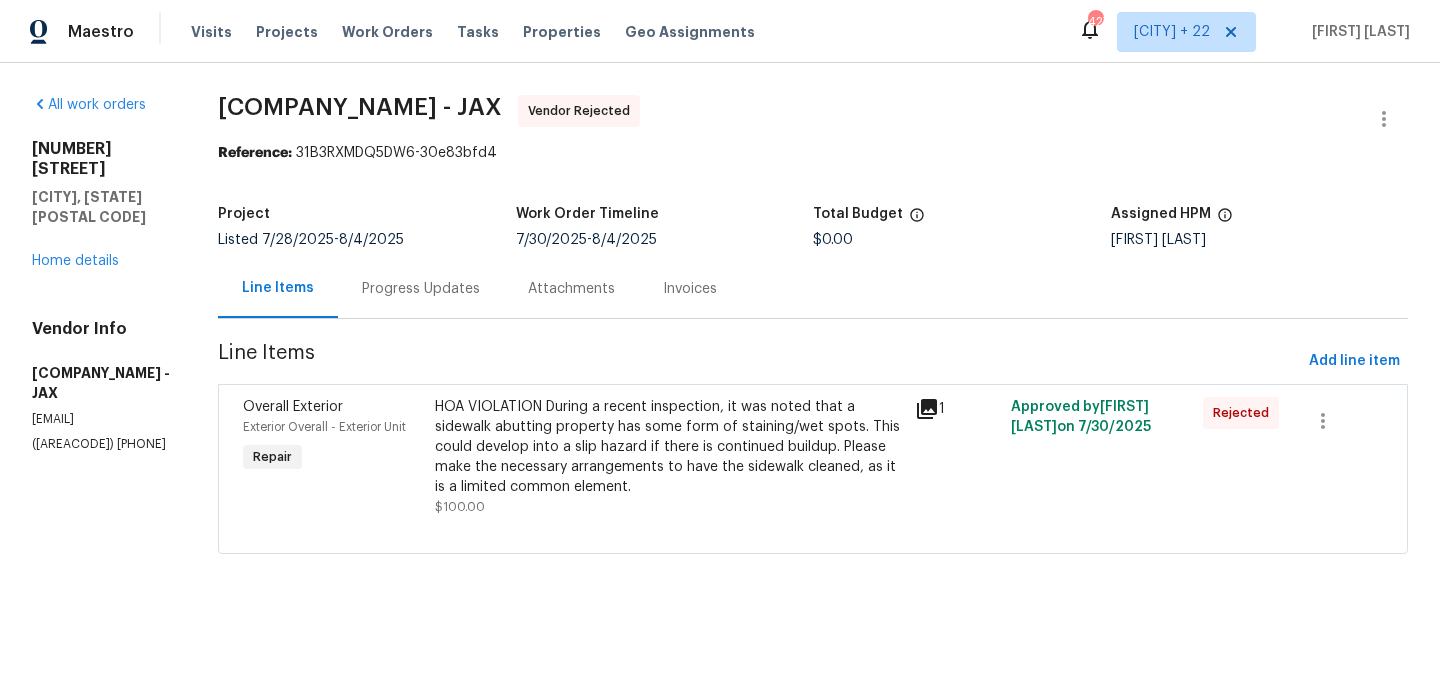 click on "HOA VIOLATION During a recent inspection, it was noted that a sidewalk
abutting property has some form of staining/wet spots. This could develop into a slip hazard if there
is continued buildup. Please make the necessary arrangements to have the sidewalk cleaned, as it is a
limited common element." at bounding box center [669, 447] 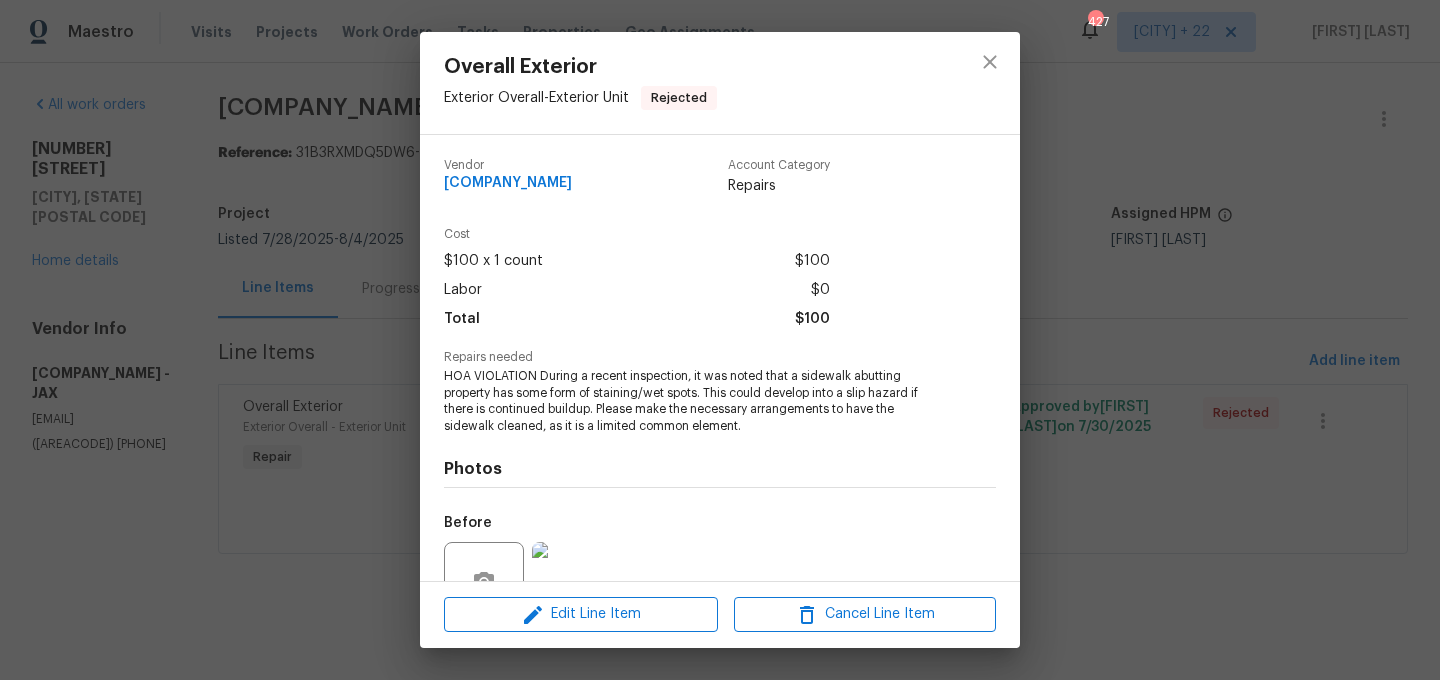 scroll, scrollTop: 191, scrollLeft: 0, axis: vertical 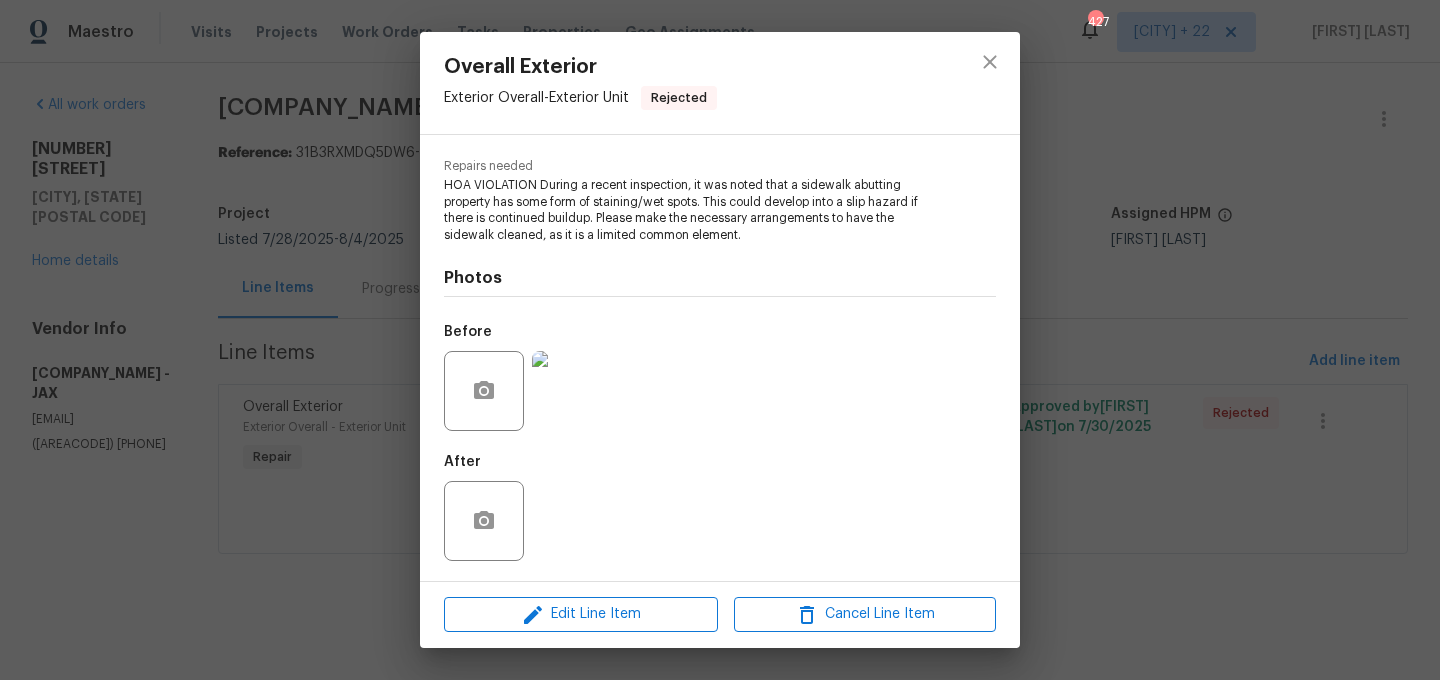 click at bounding box center [572, 391] 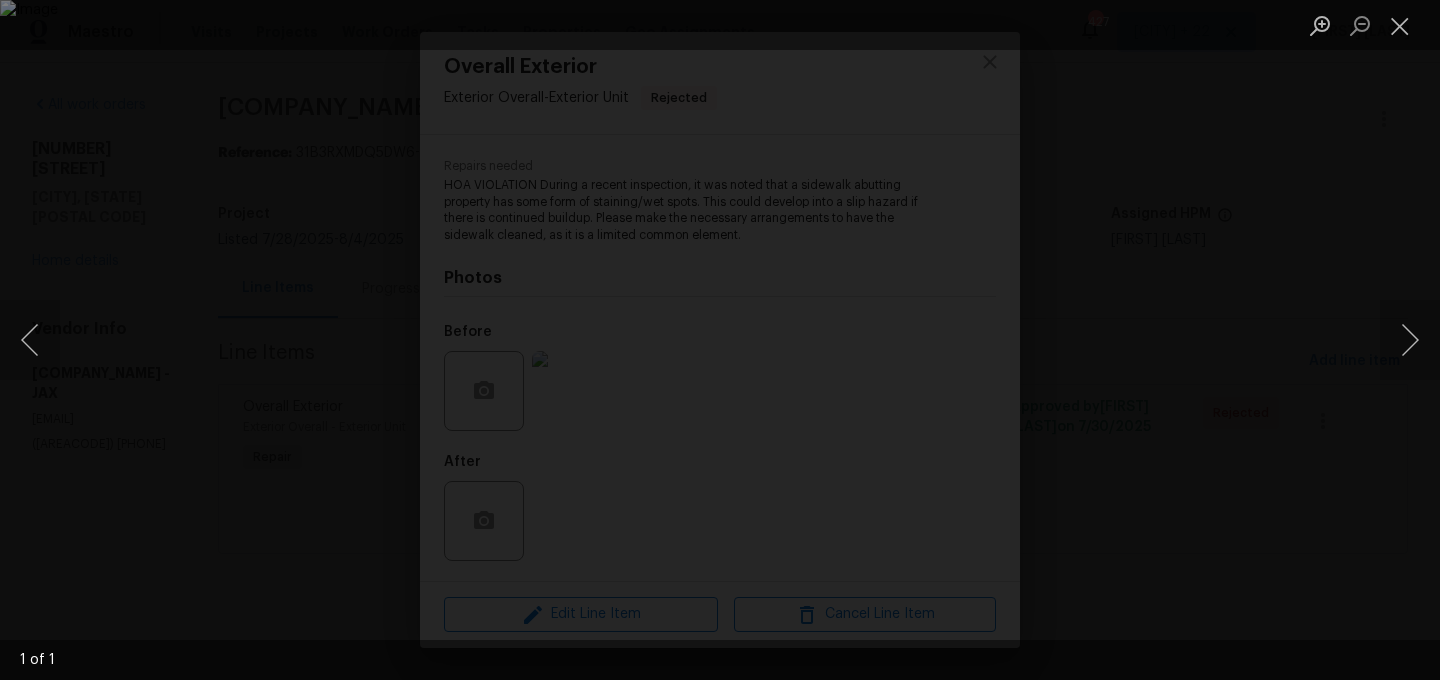 click at bounding box center (720, 340) 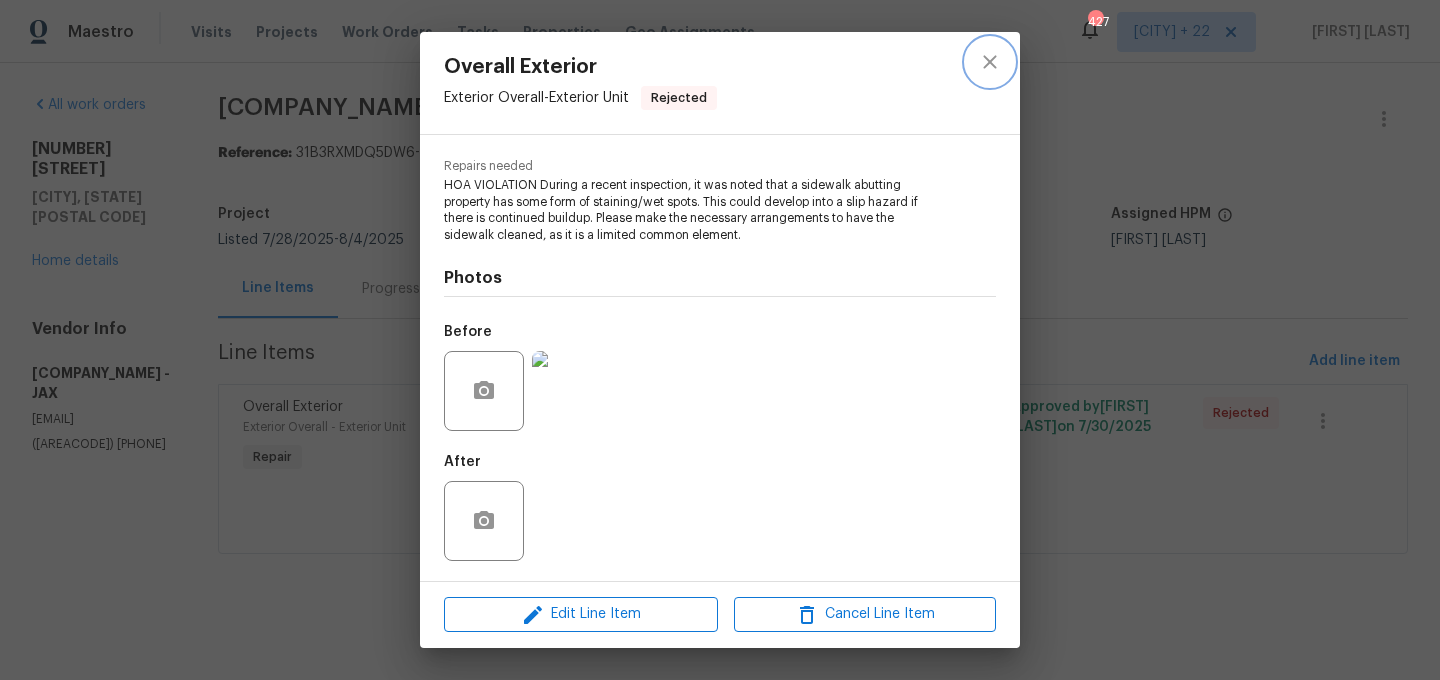 click 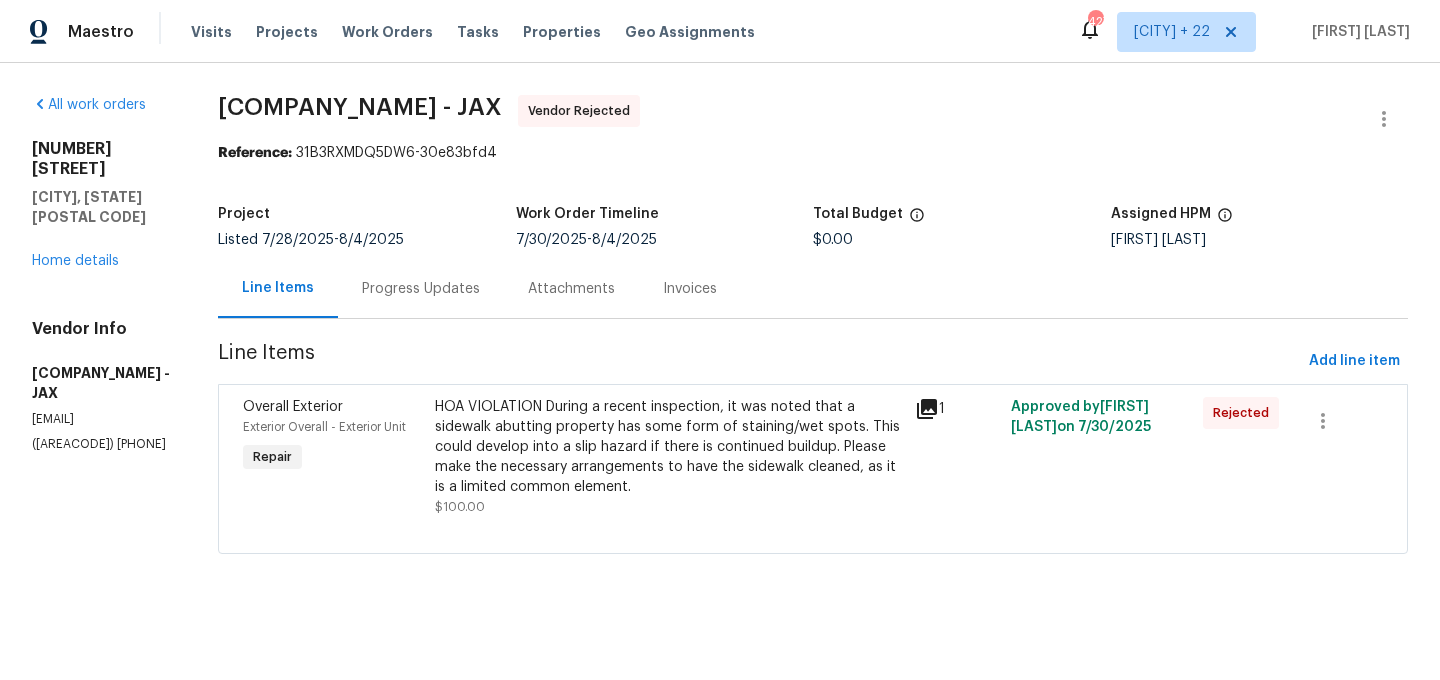 click on "Progress Updates" at bounding box center (421, 288) 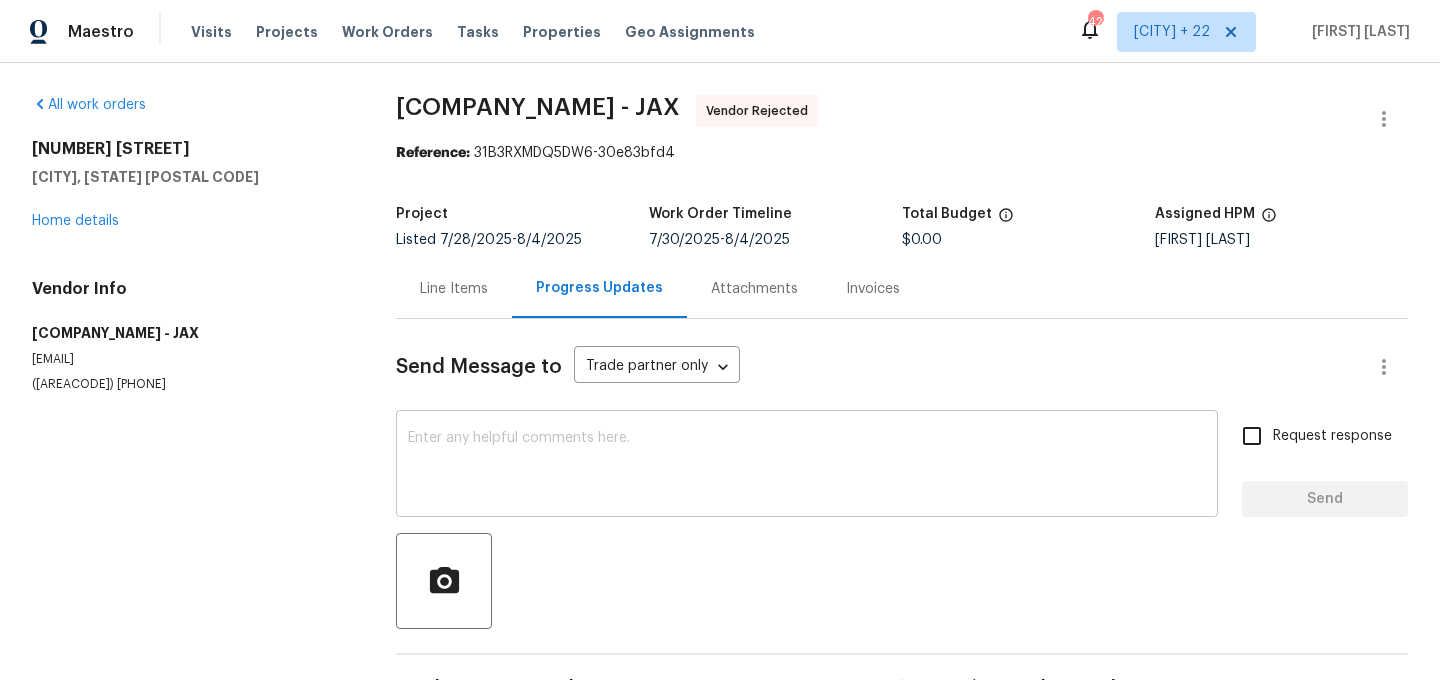 scroll, scrollTop: 63, scrollLeft: 0, axis: vertical 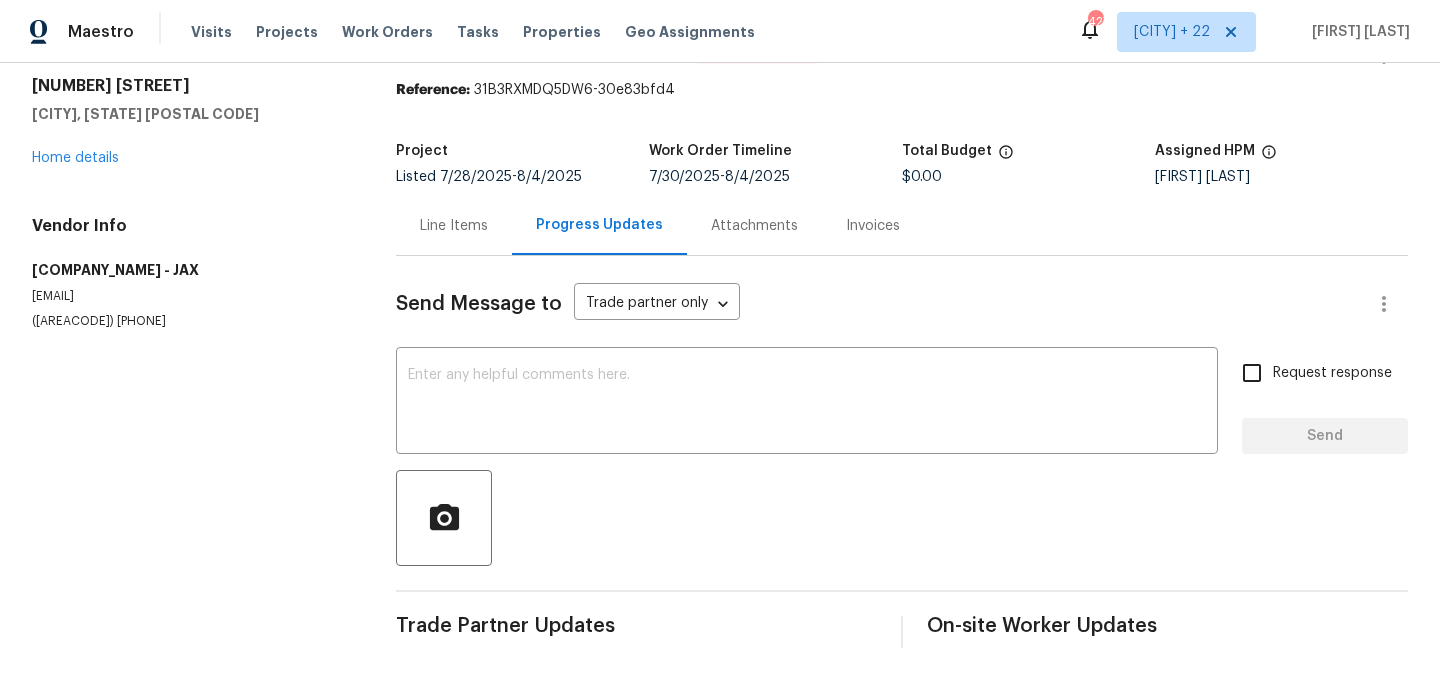 click on "Line Items" at bounding box center (454, 226) 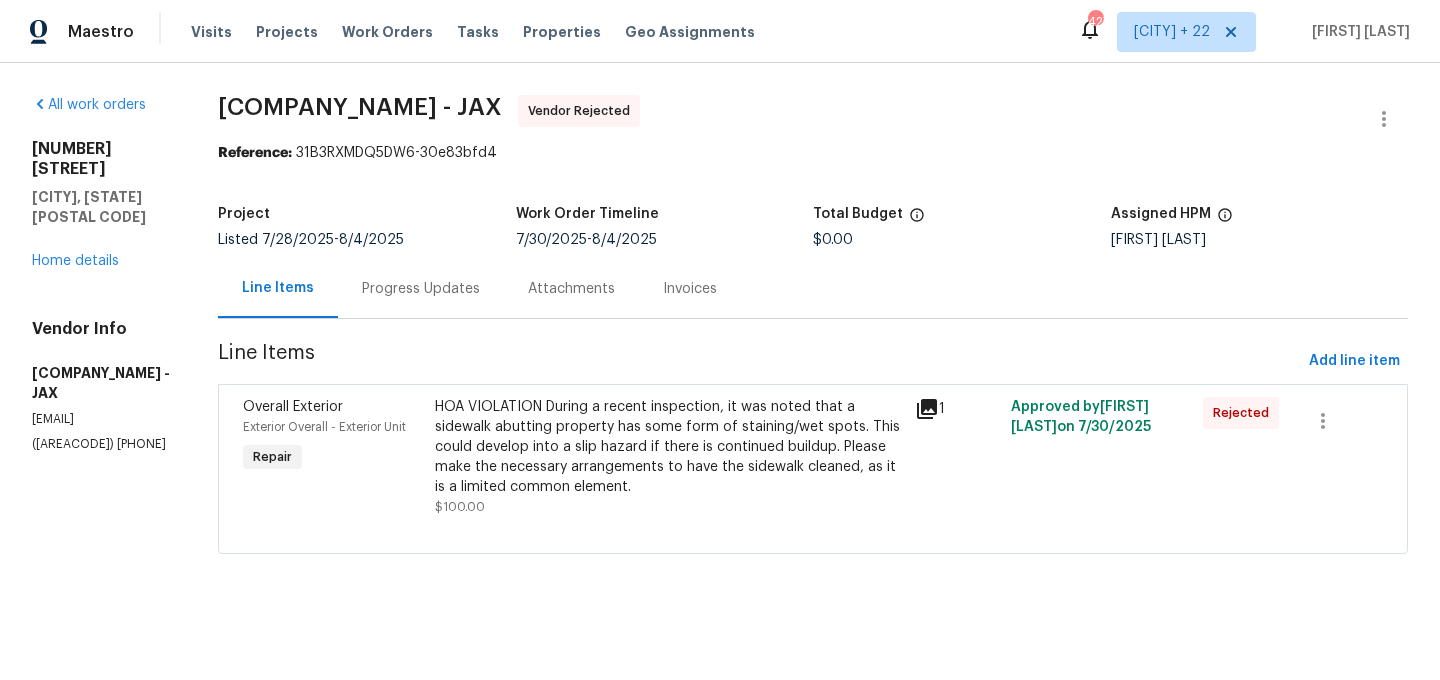 click on "Progress Updates" at bounding box center (421, 289) 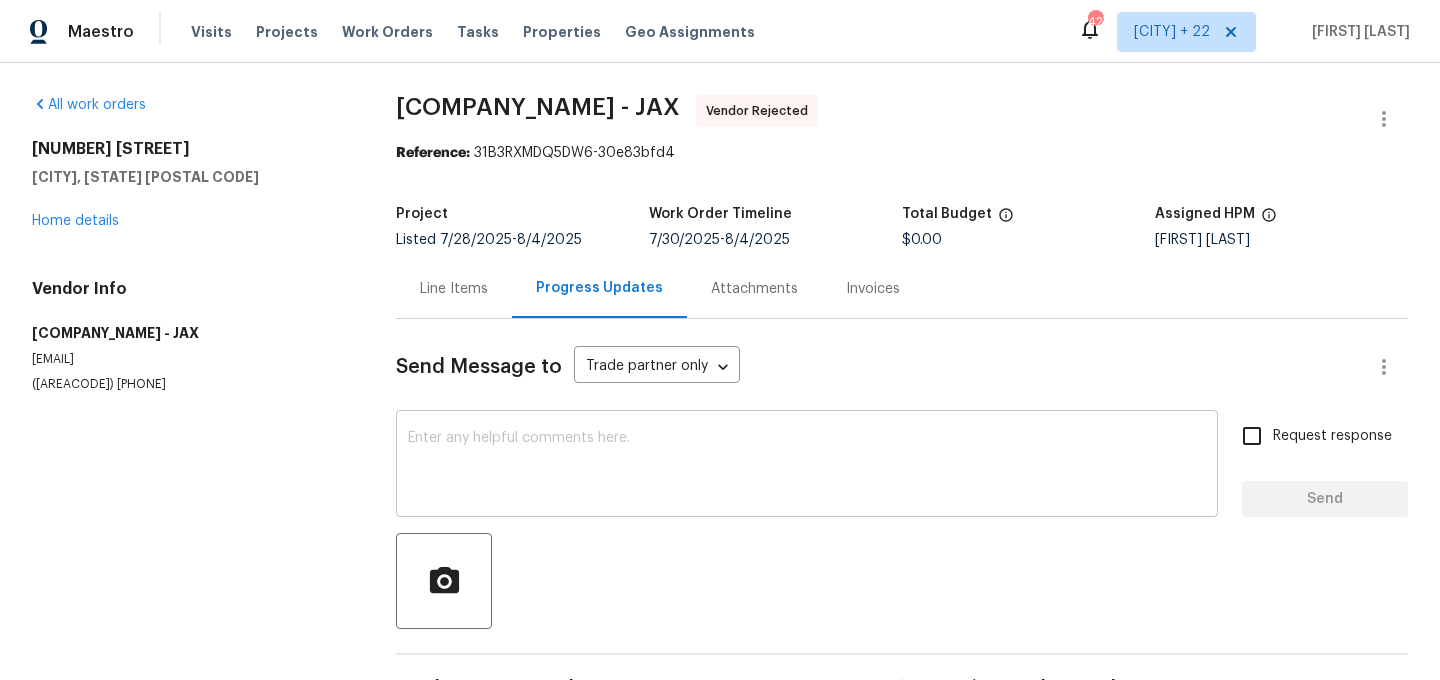 scroll, scrollTop: 63, scrollLeft: 0, axis: vertical 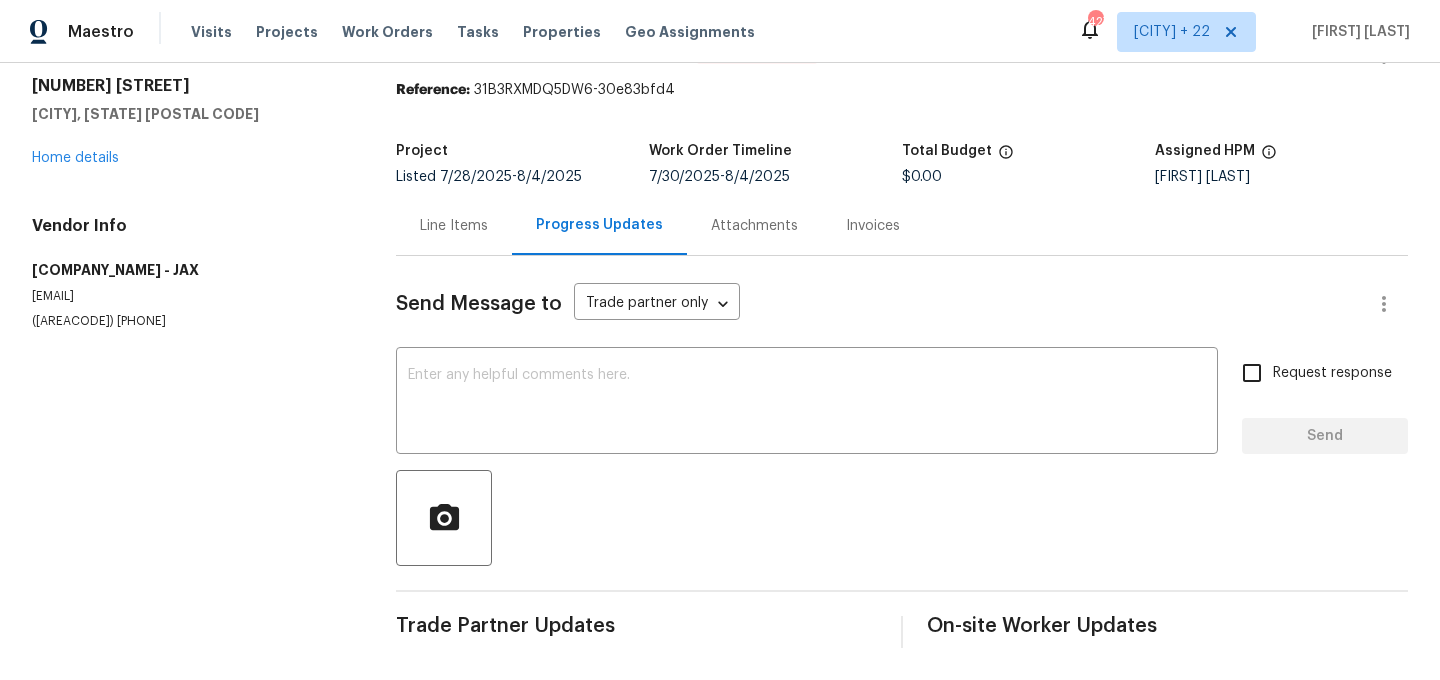 click on "Line Items" at bounding box center (454, 226) 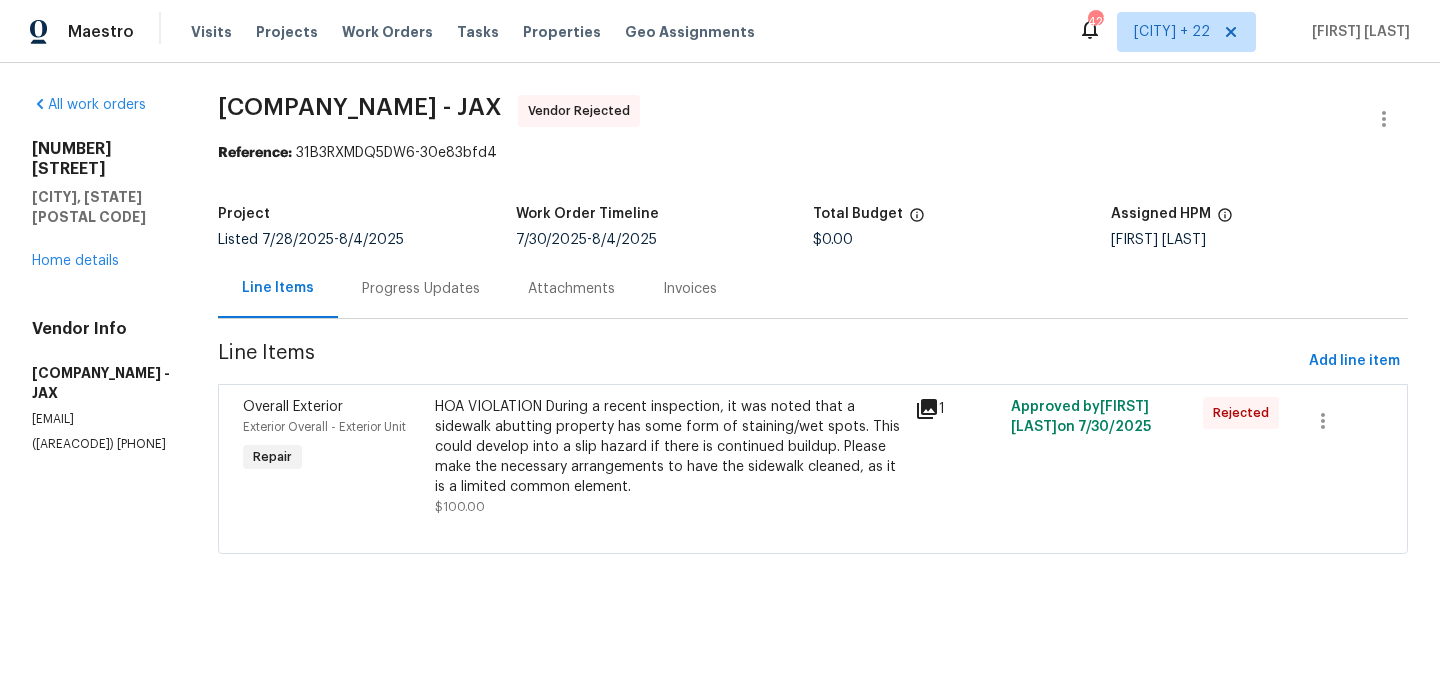 scroll, scrollTop: 0, scrollLeft: 0, axis: both 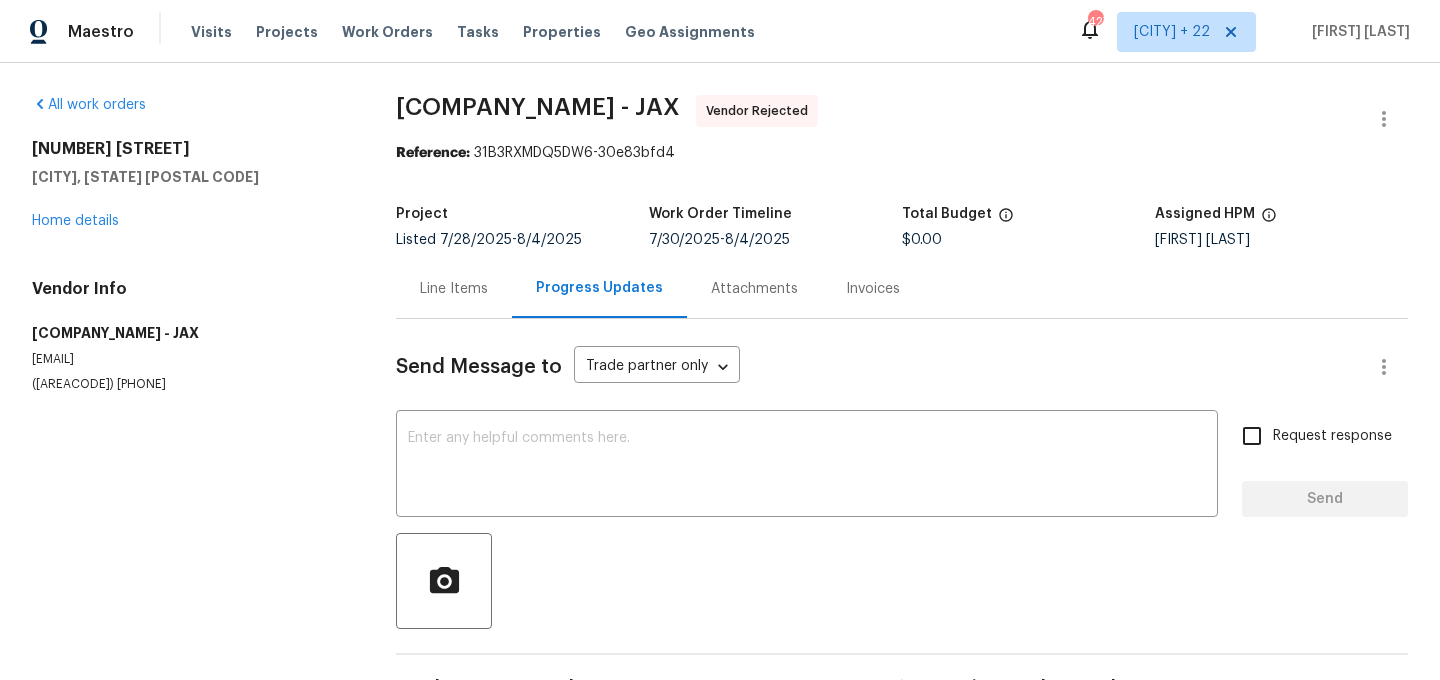 click on "Project Listed [DATE] - [DATE] Work Order Timeline [DATE] - [DATE] Total Budget [CURRENCY] Assigned HPM [FIRST] [LAST]" at bounding box center [902, 227] 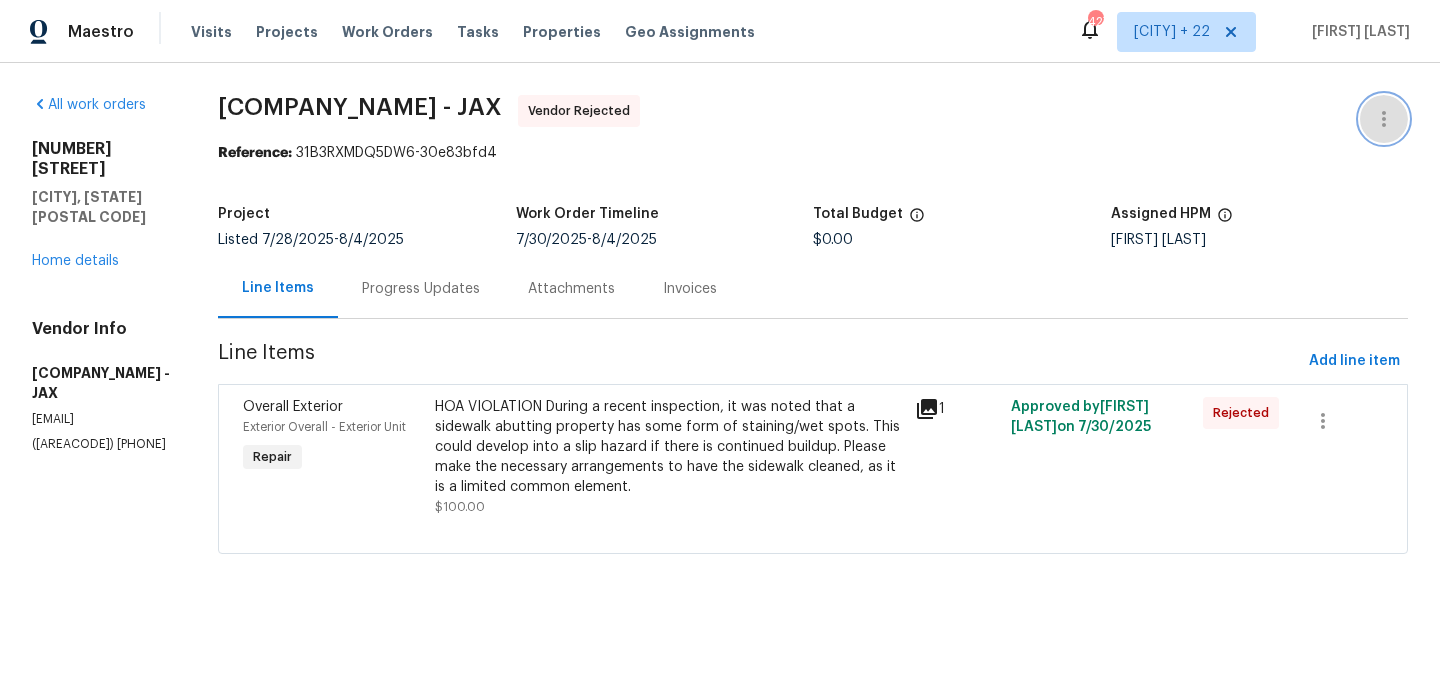 click 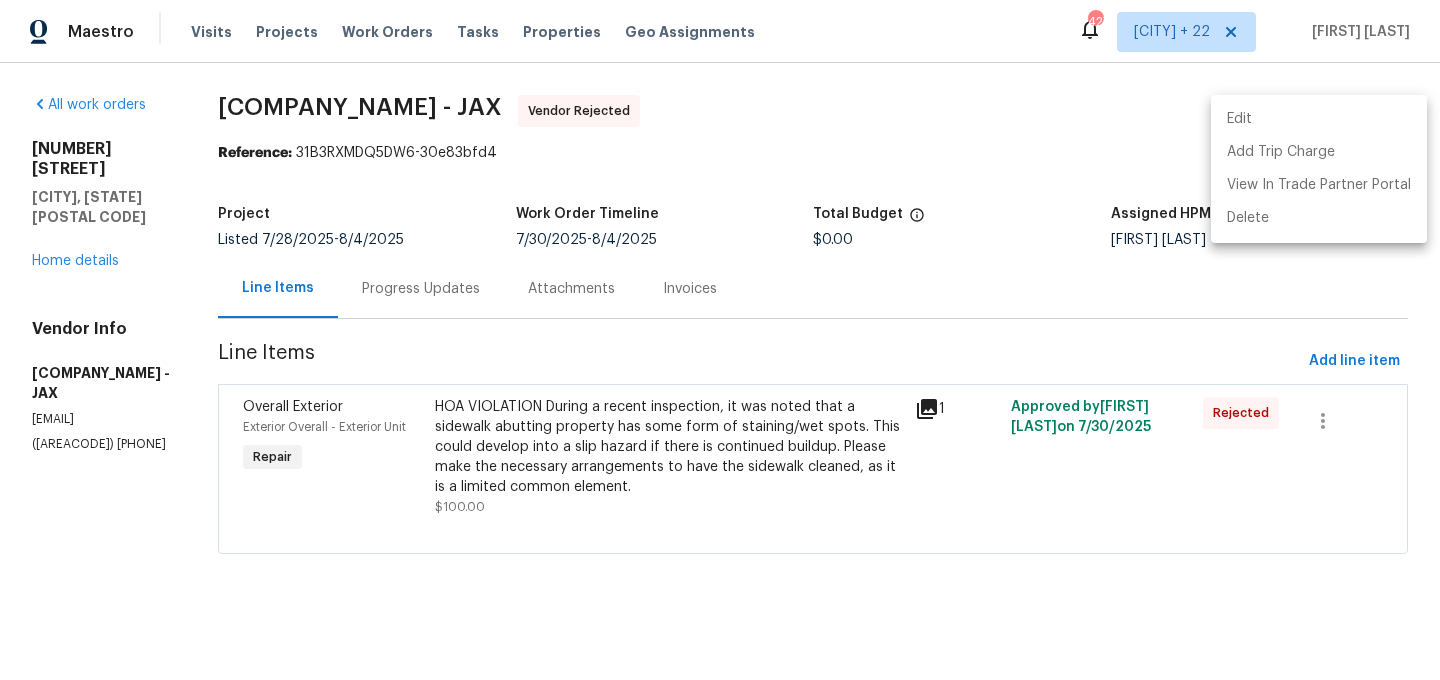 click on "Edit" at bounding box center (1319, 119) 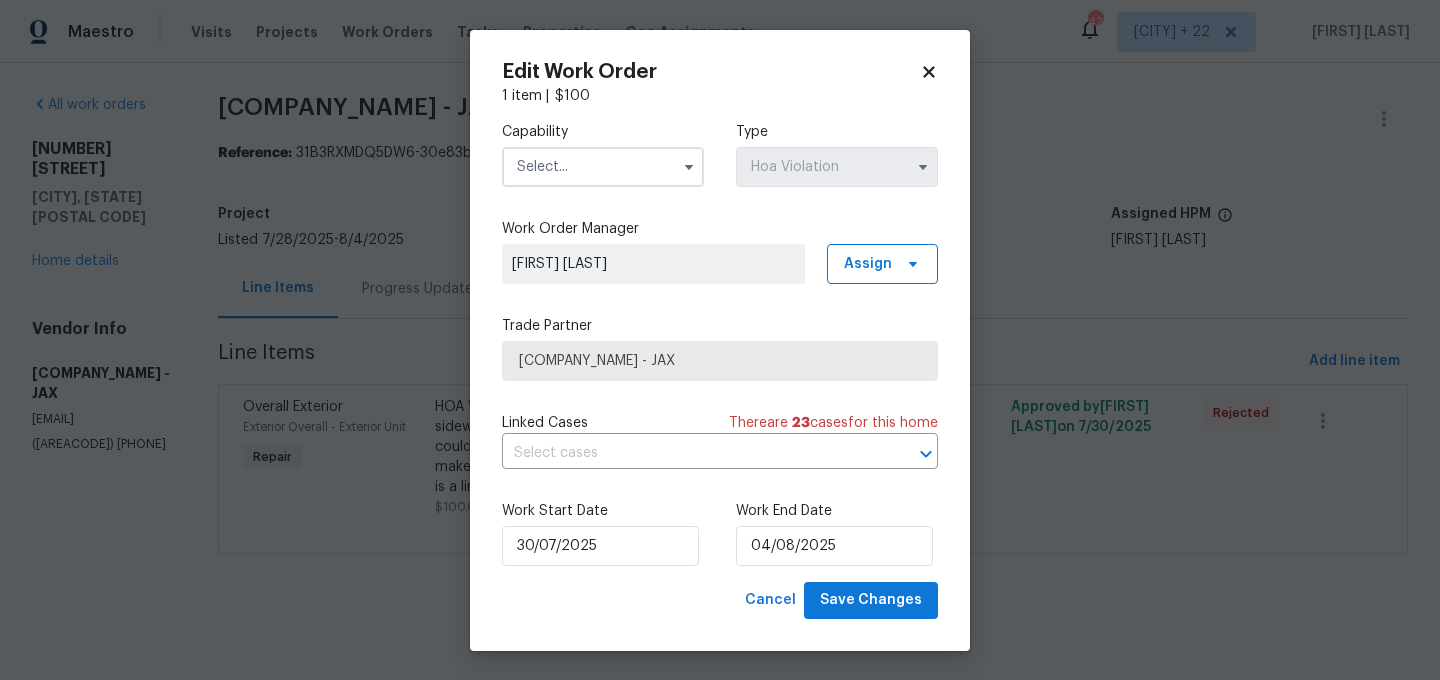 click at bounding box center [689, 167] 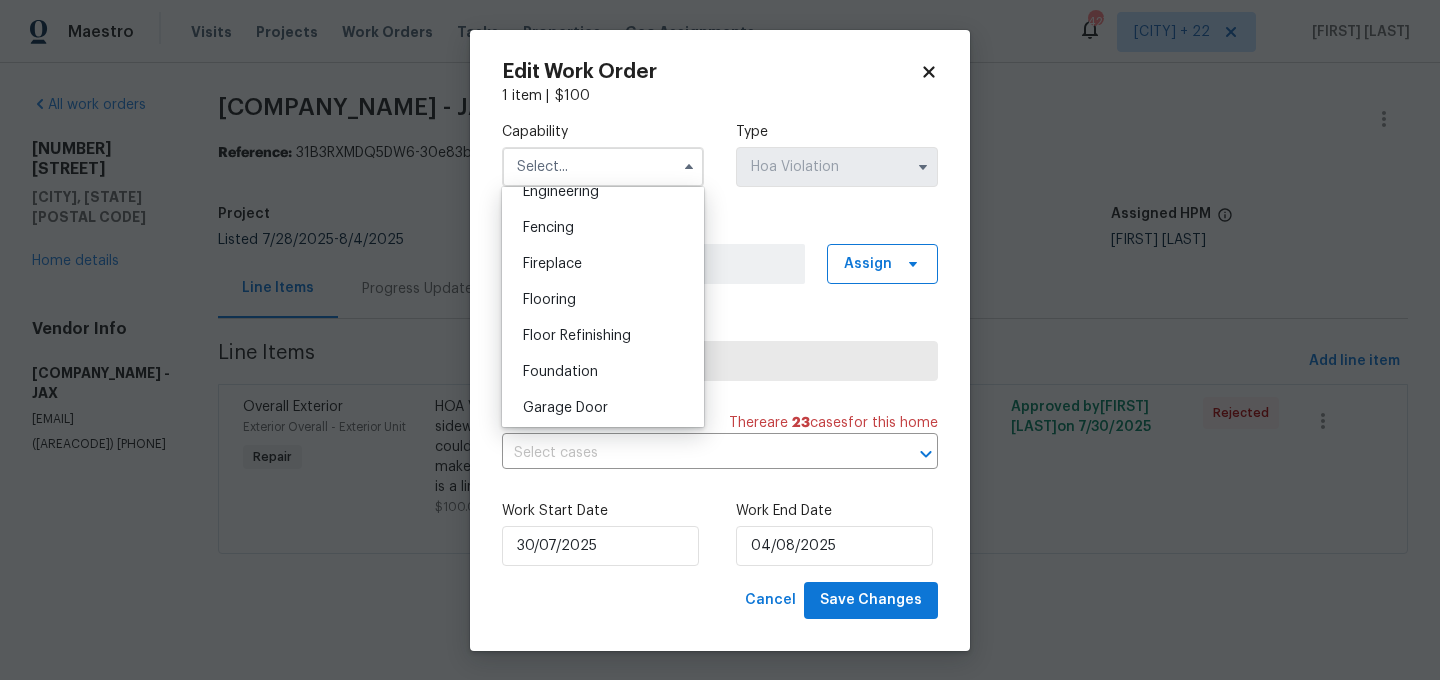 scroll, scrollTop: 869, scrollLeft: 0, axis: vertical 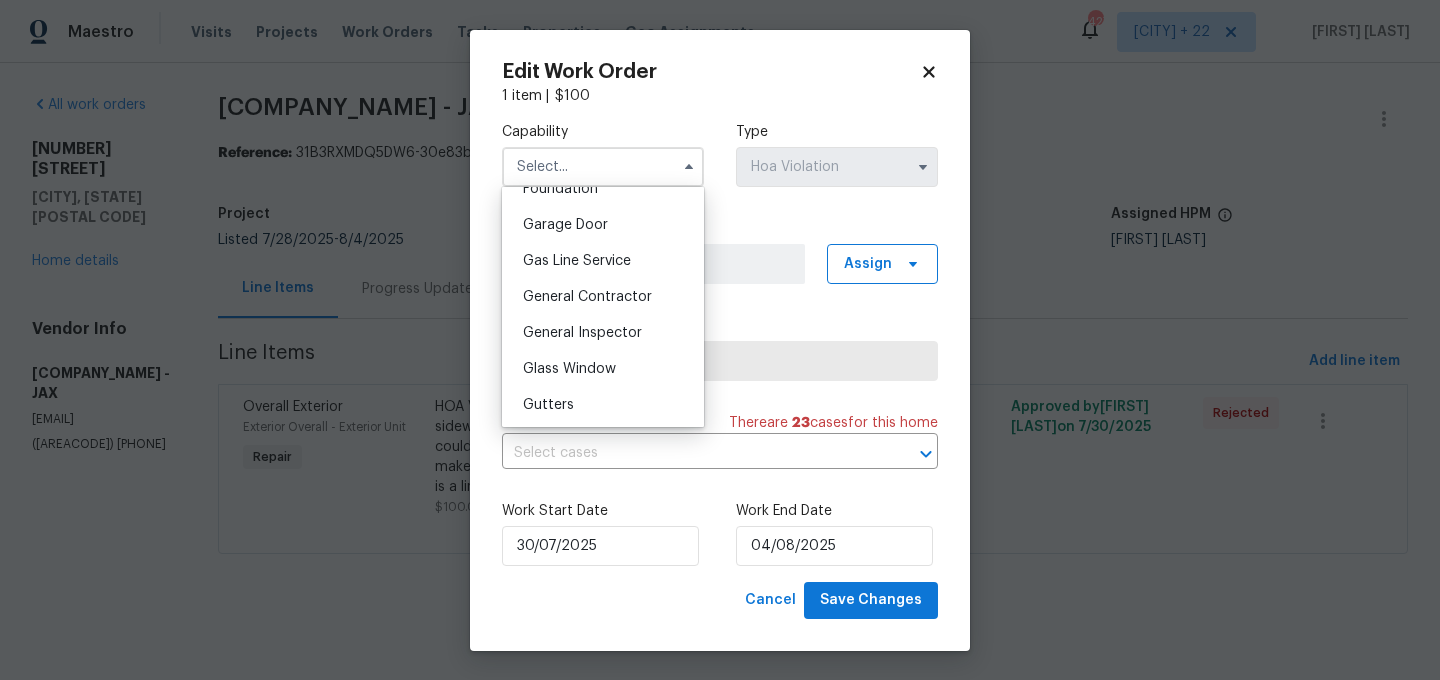 click on "General Contractor" at bounding box center [587, 297] 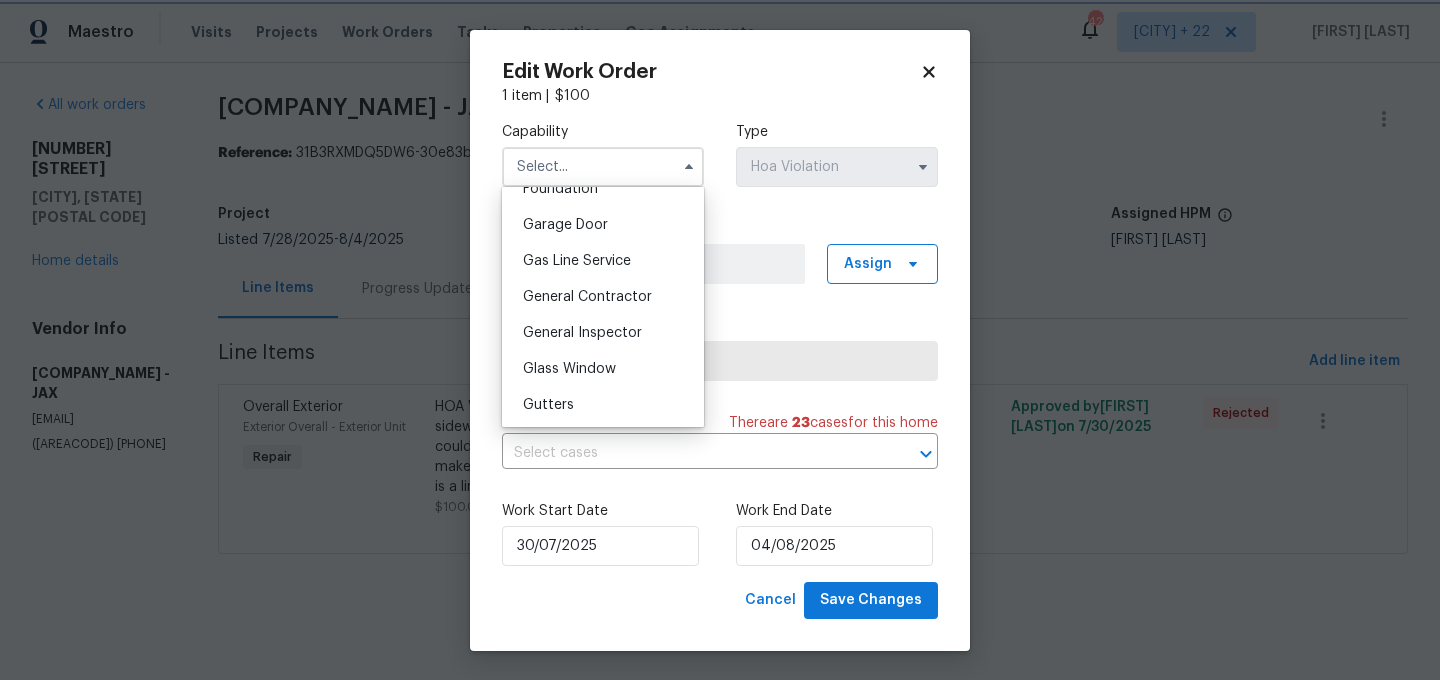 type on "General Contractor" 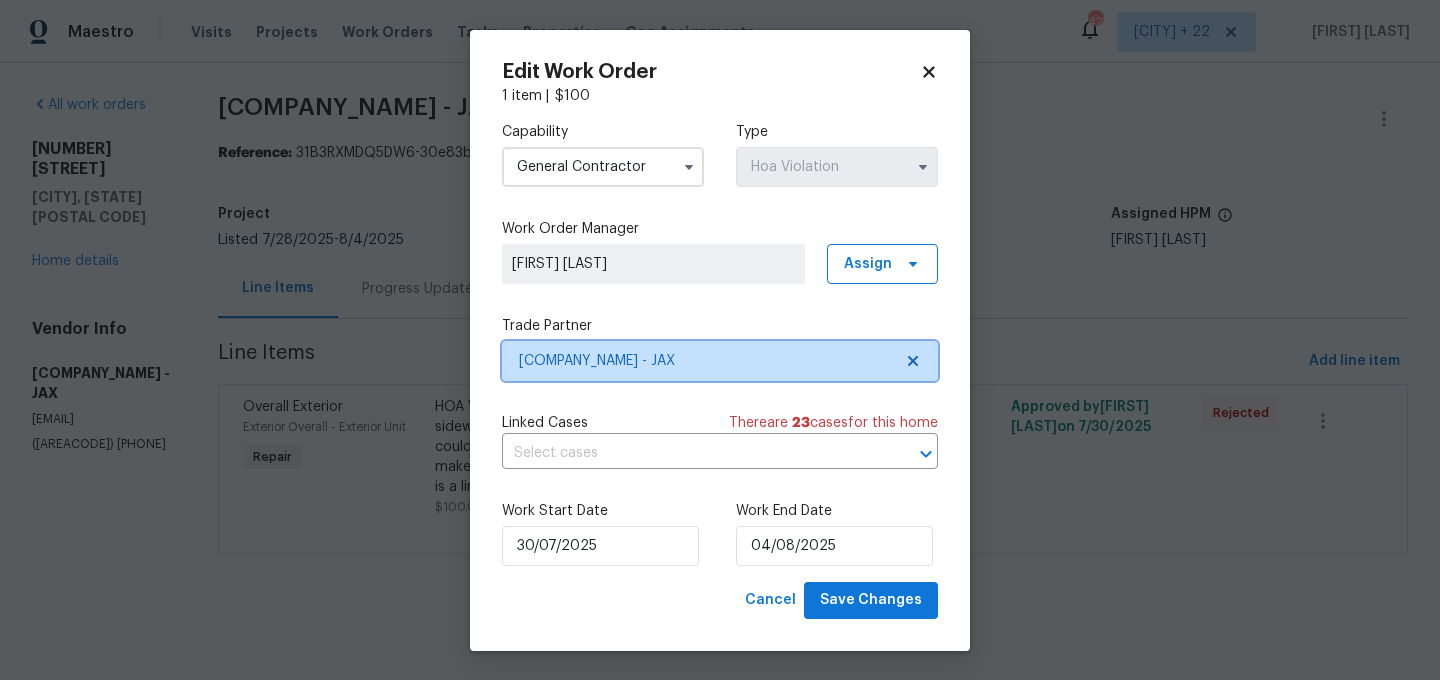 click on "[COMPANY_NAME] - JAX" at bounding box center (705, 361) 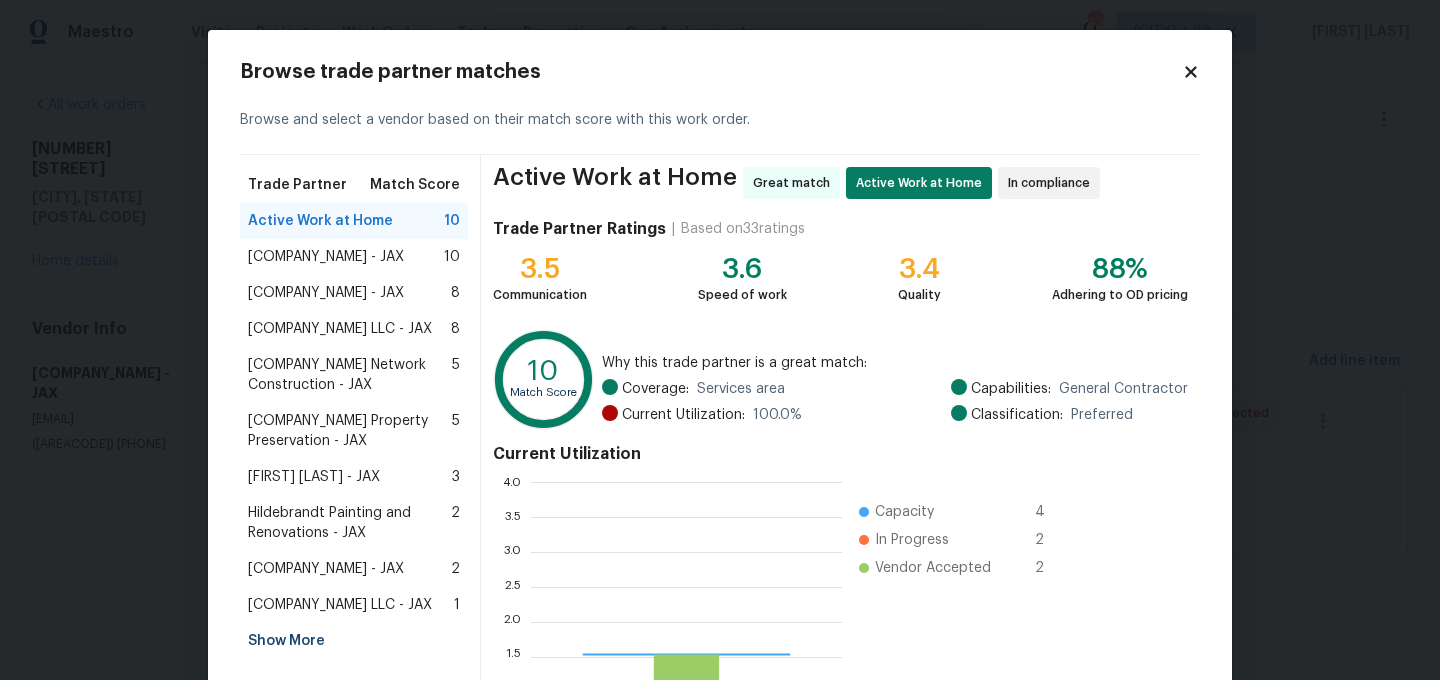 scroll, scrollTop: 2, scrollLeft: 1, axis: both 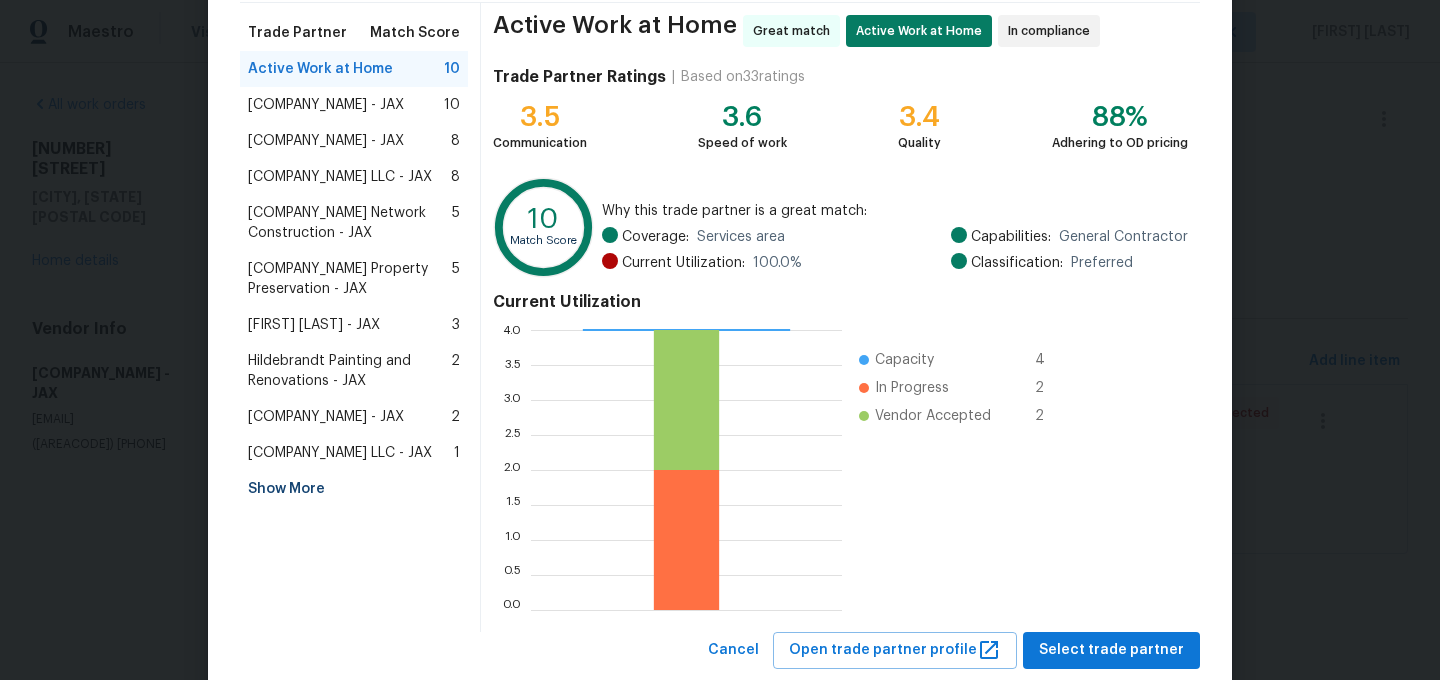 click on "[COMPANY_NAME] - JAX" at bounding box center [326, 141] 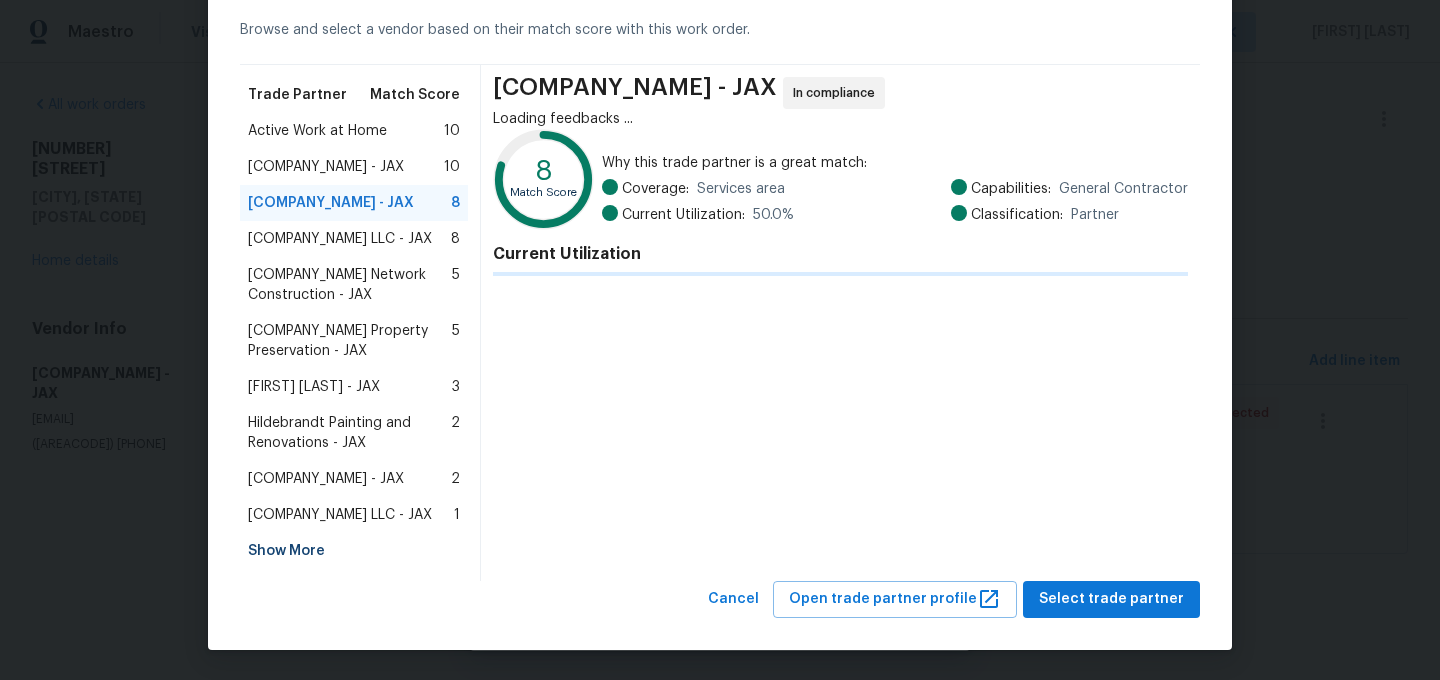 scroll, scrollTop: 129, scrollLeft: 0, axis: vertical 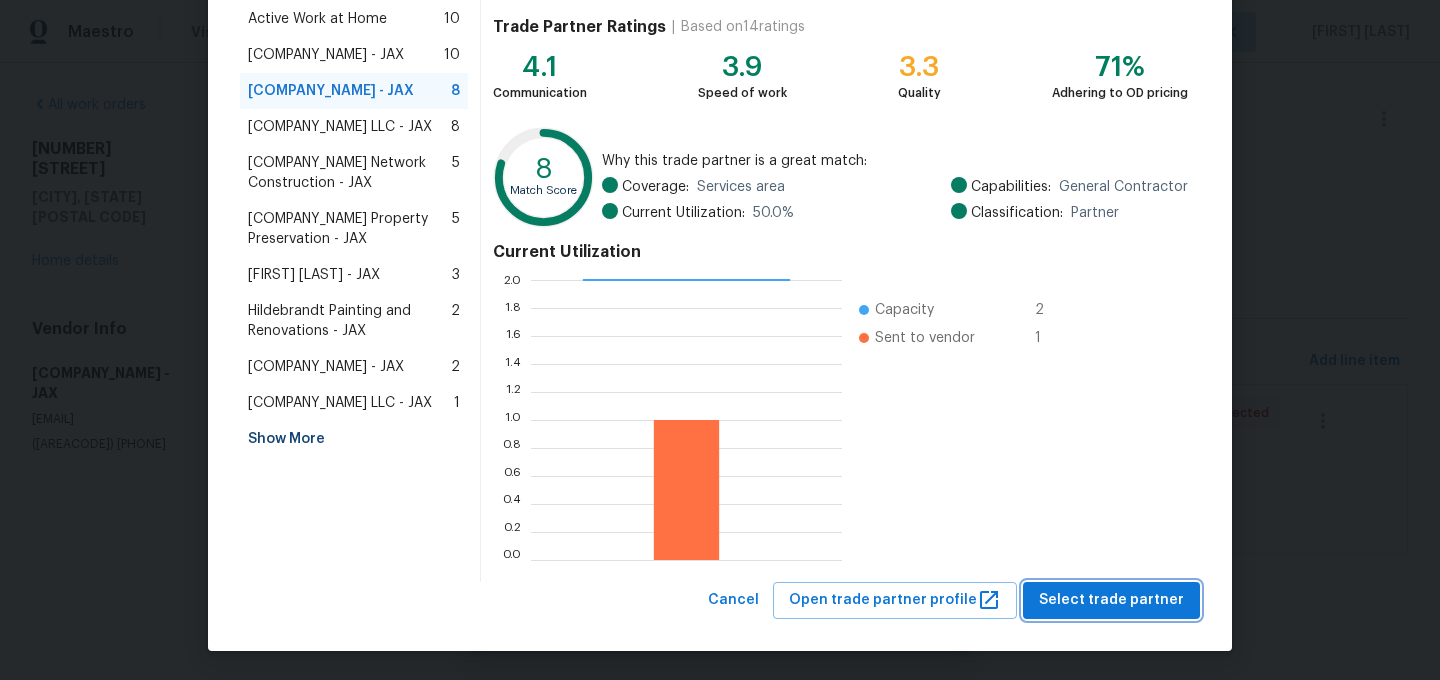 click on "Select trade partner" at bounding box center (1111, 600) 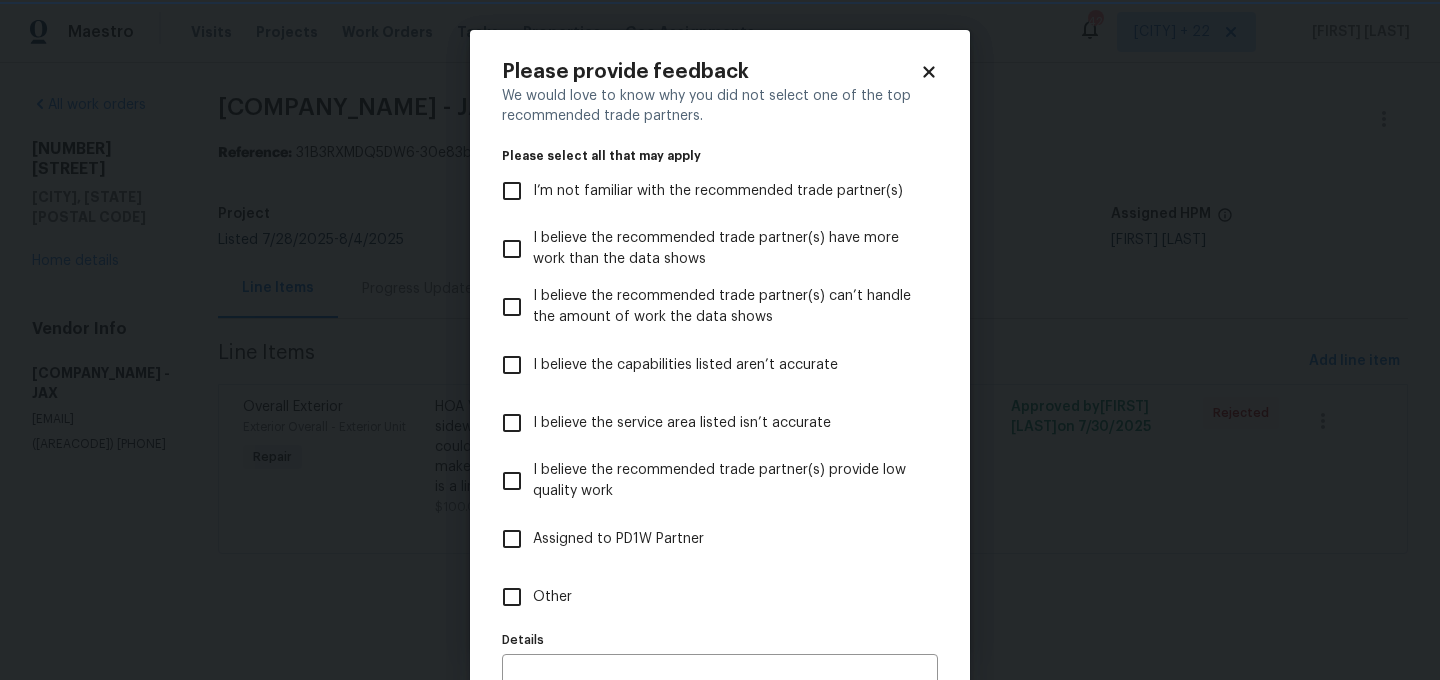 scroll, scrollTop: 0, scrollLeft: 0, axis: both 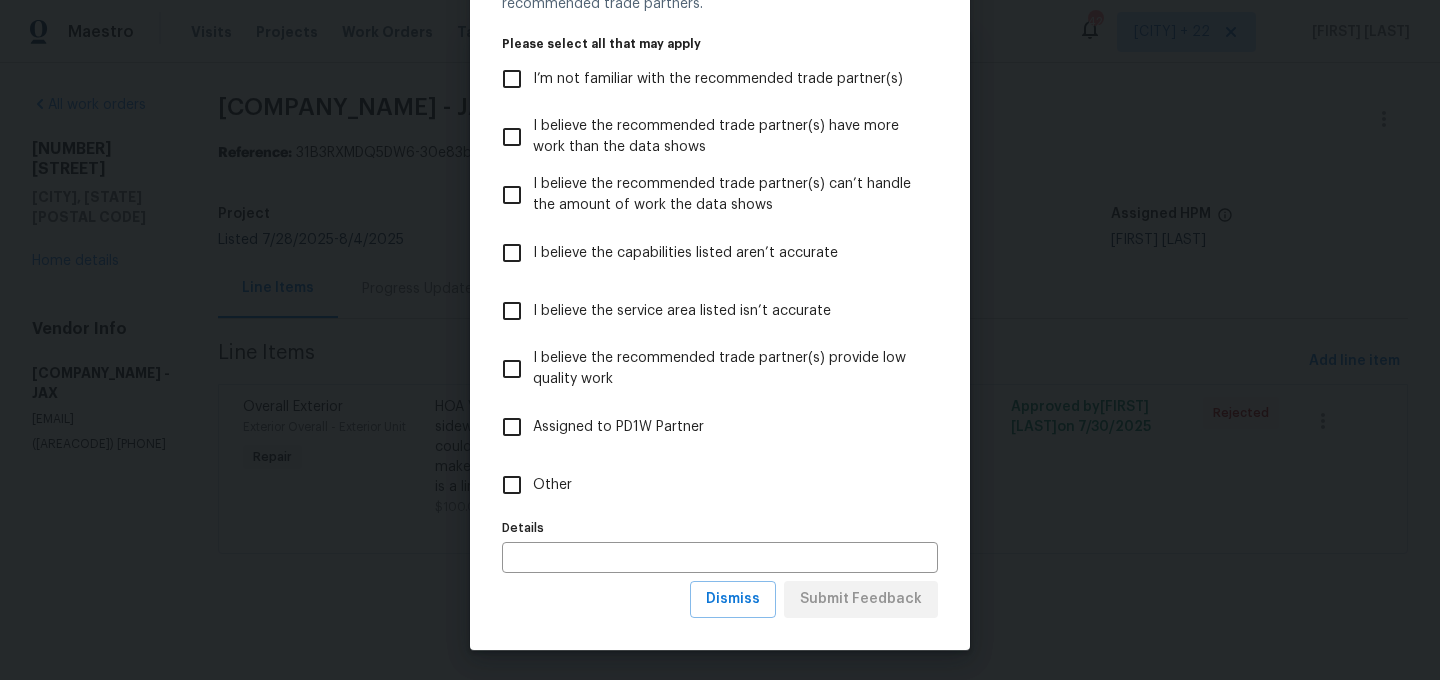 click on "Other" at bounding box center (512, 485) 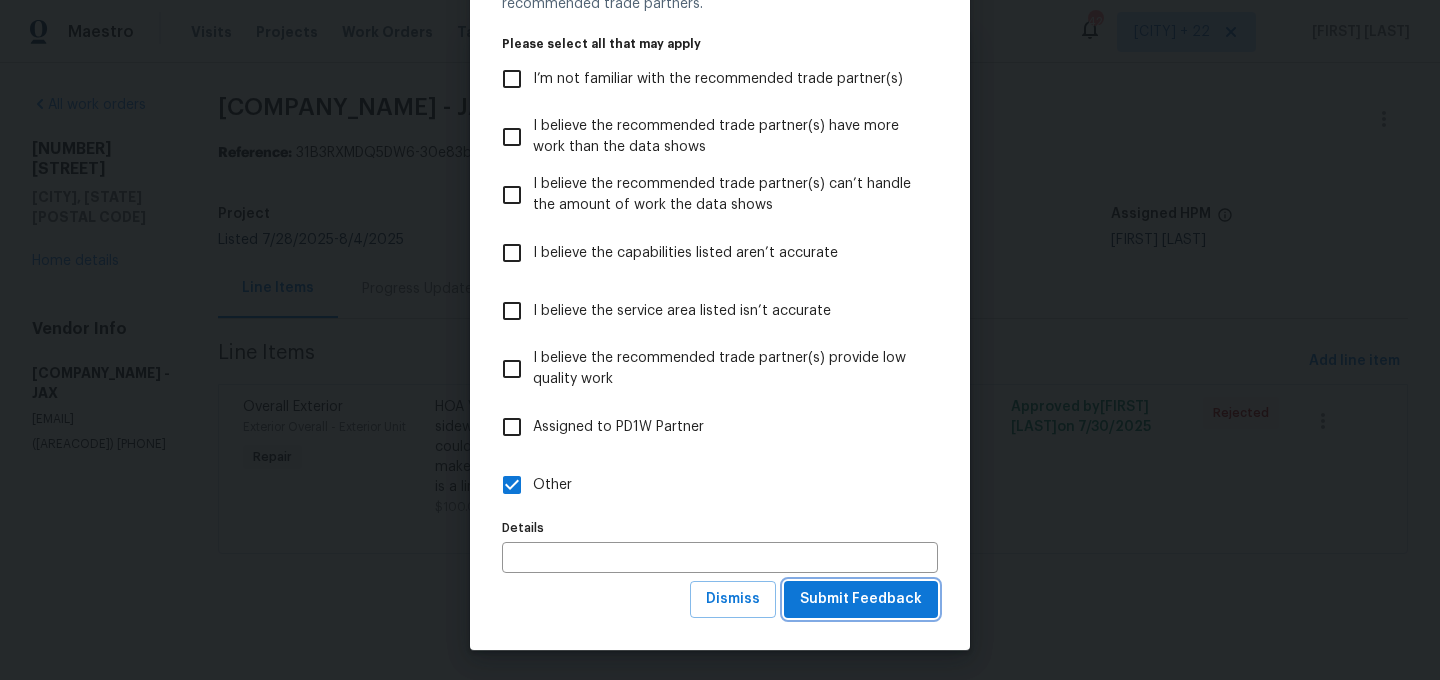 click on "Submit Feedback" at bounding box center [861, 599] 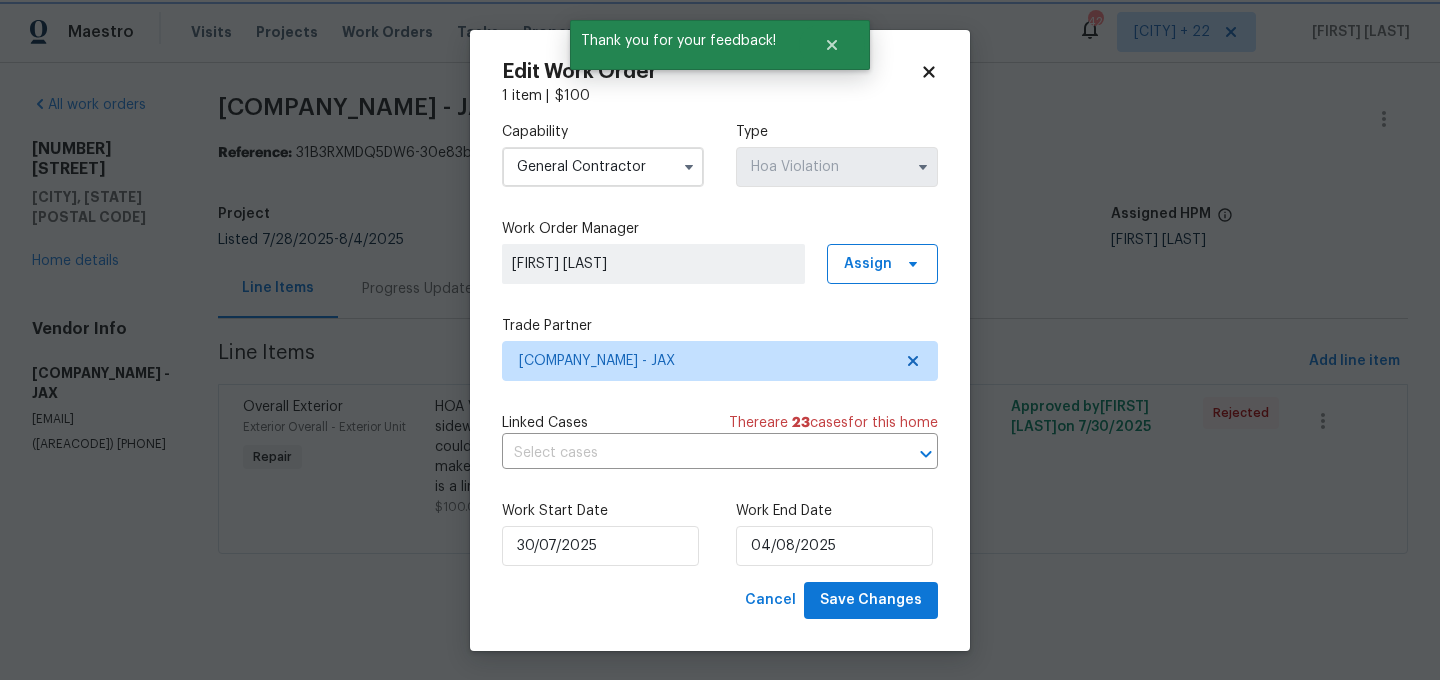 scroll, scrollTop: 0, scrollLeft: 0, axis: both 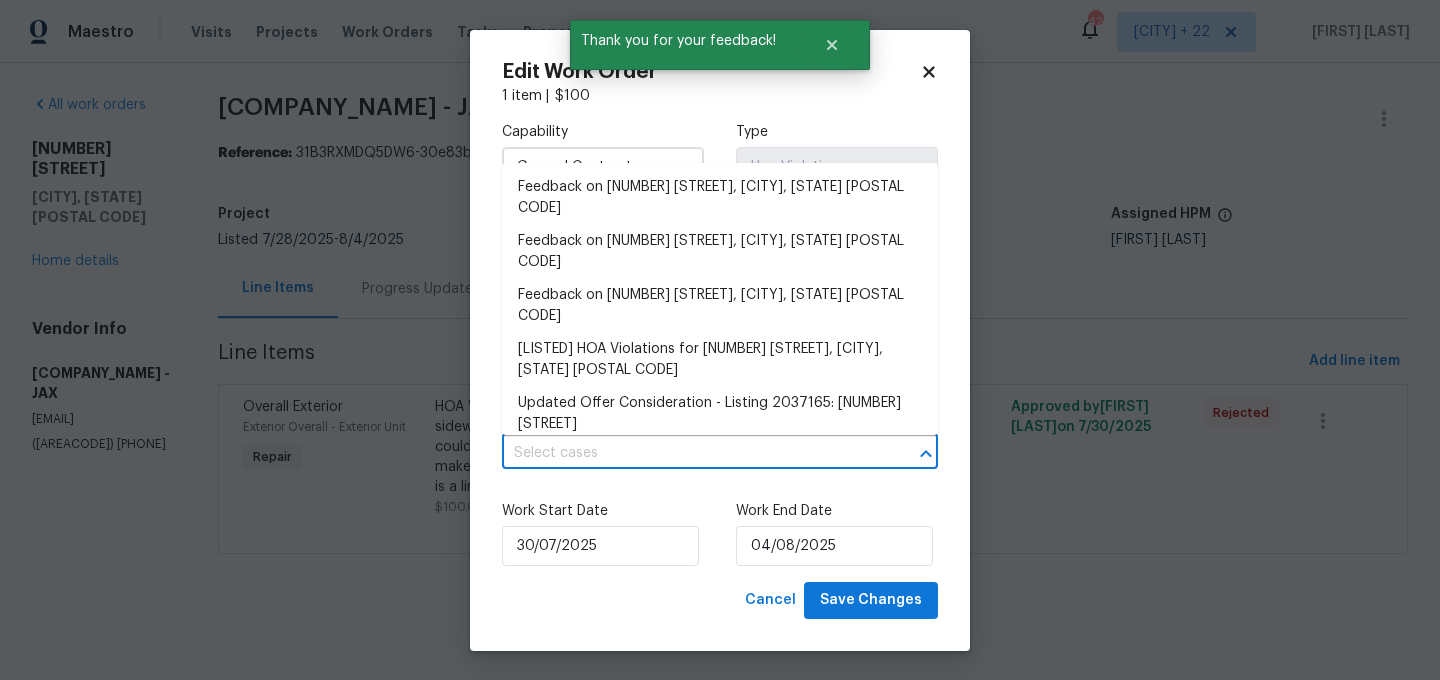 click at bounding box center (692, 453) 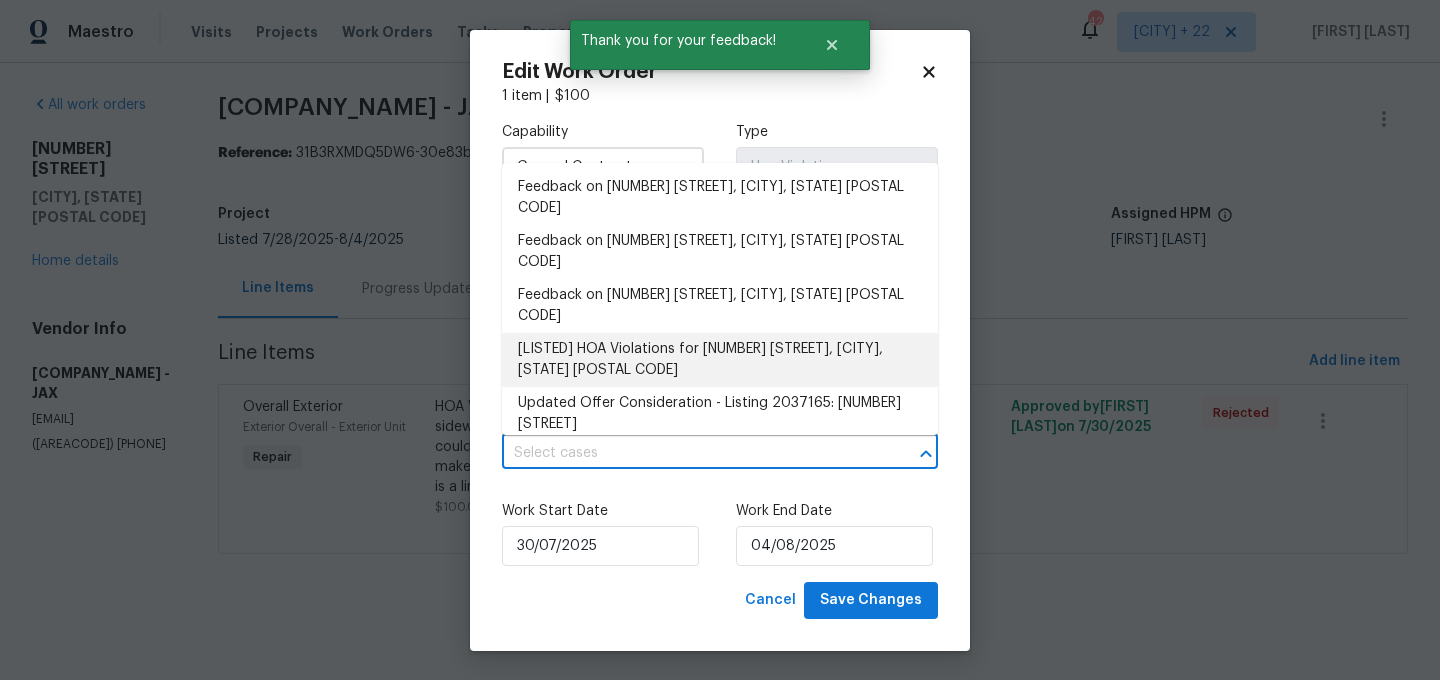 click on "[LISTED] HOA Violations for [NUMBER] [STREET], [CITY], [STATE] [POSTAL CODE]" at bounding box center [720, 360] 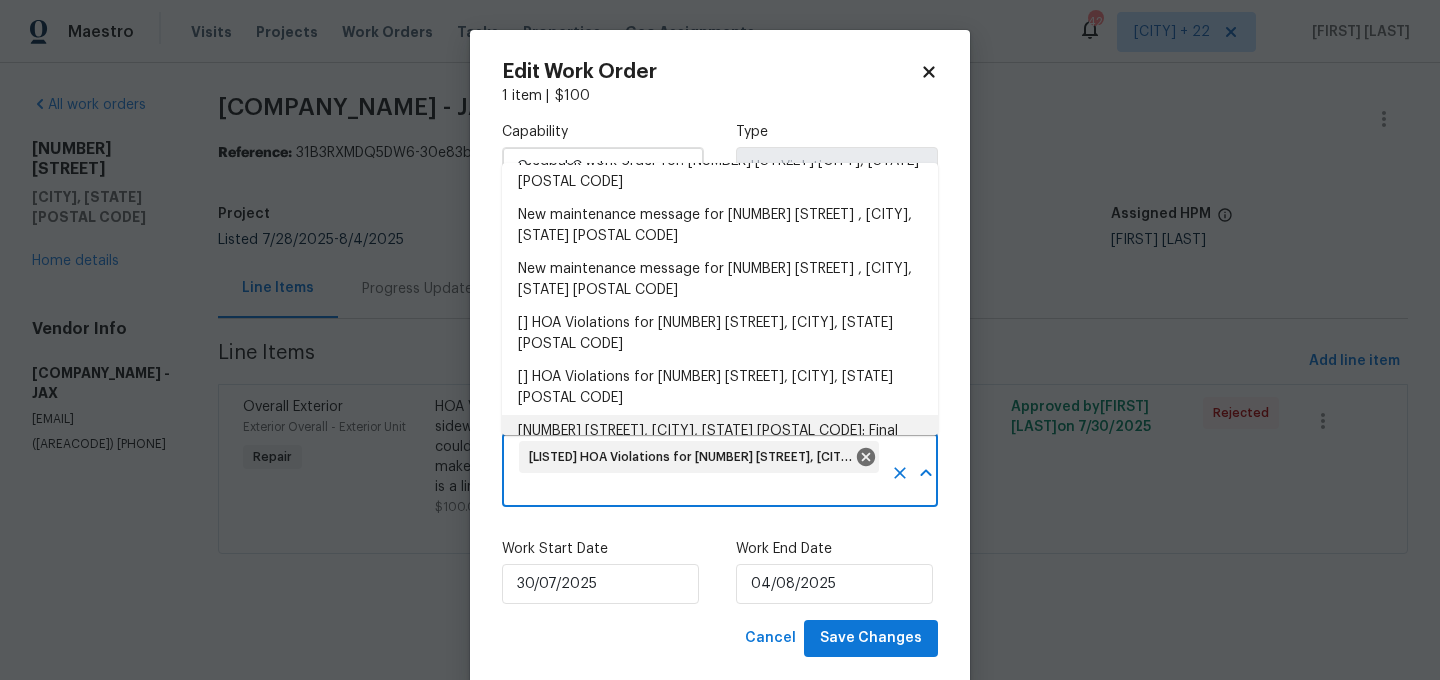scroll, scrollTop: 712, scrollLeft: 0, axis: vertical 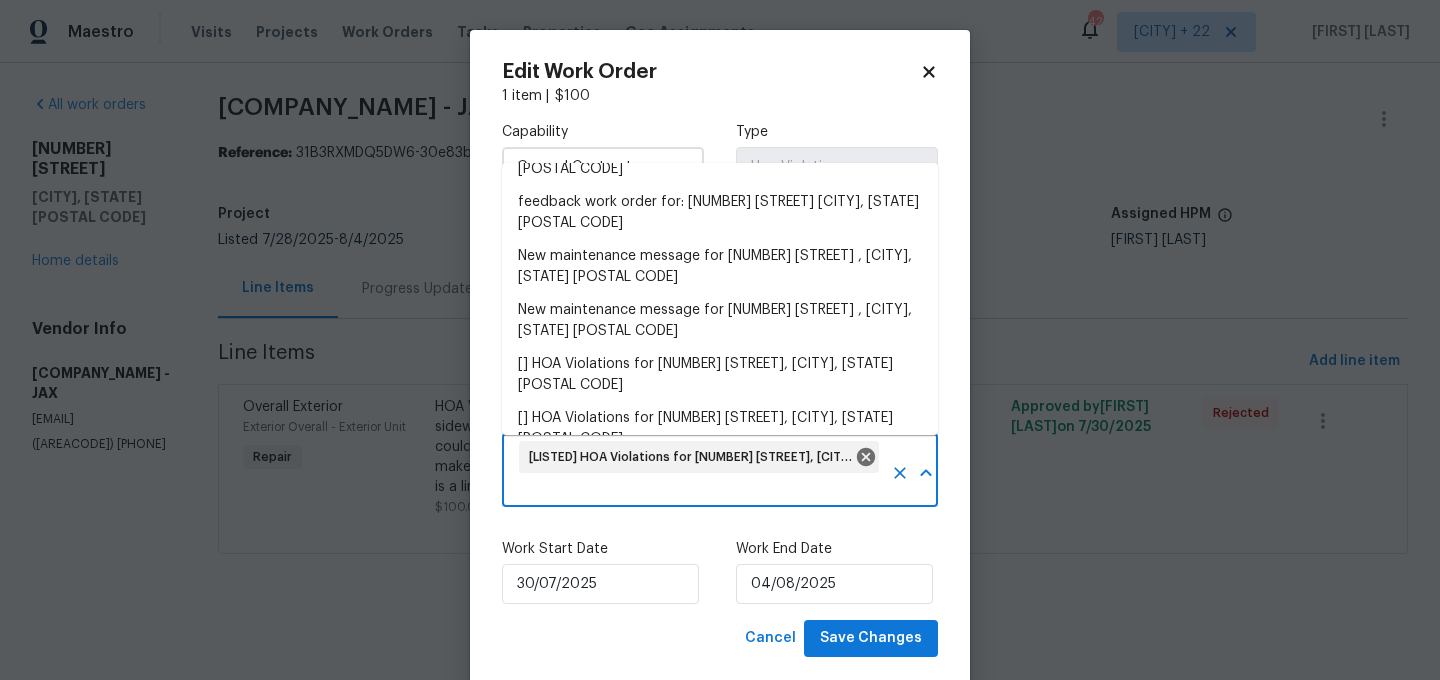 click 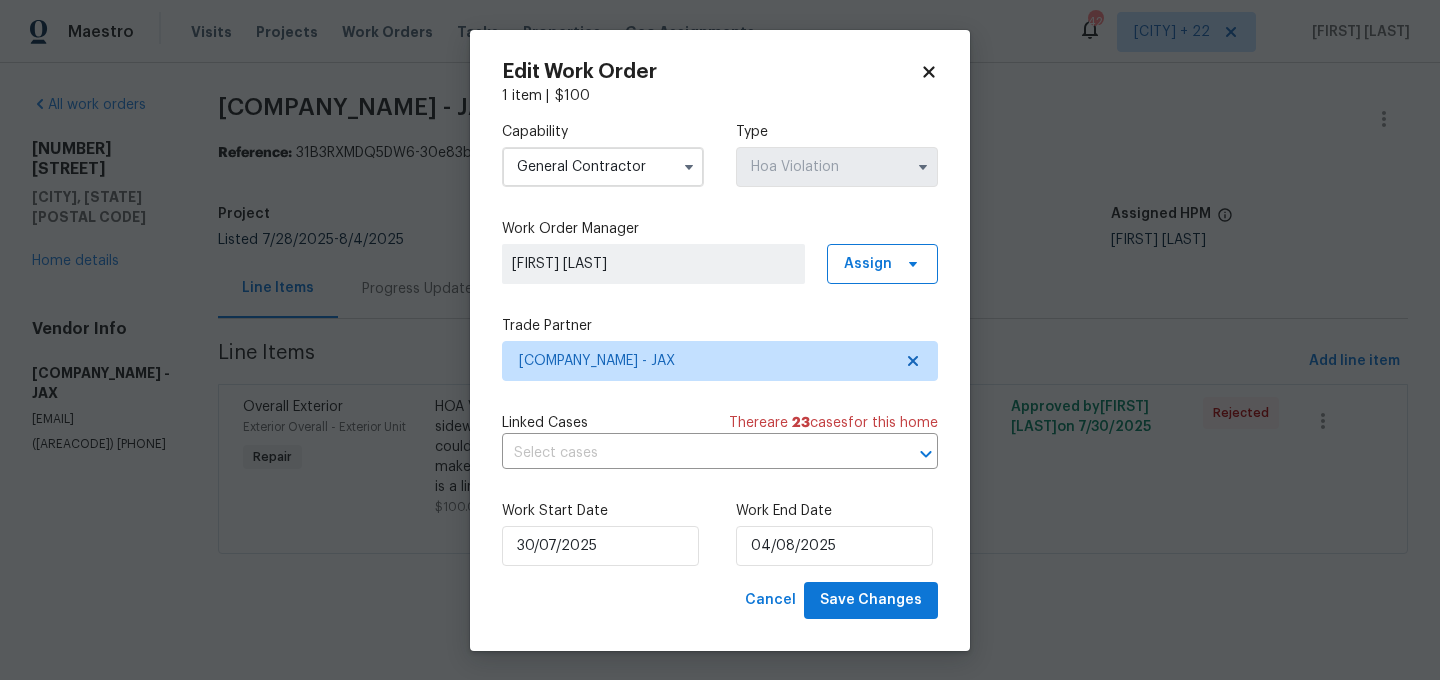 click on "Work Start Date [DATE] Work End Date [DATE]" at bounding box center [720, 533] 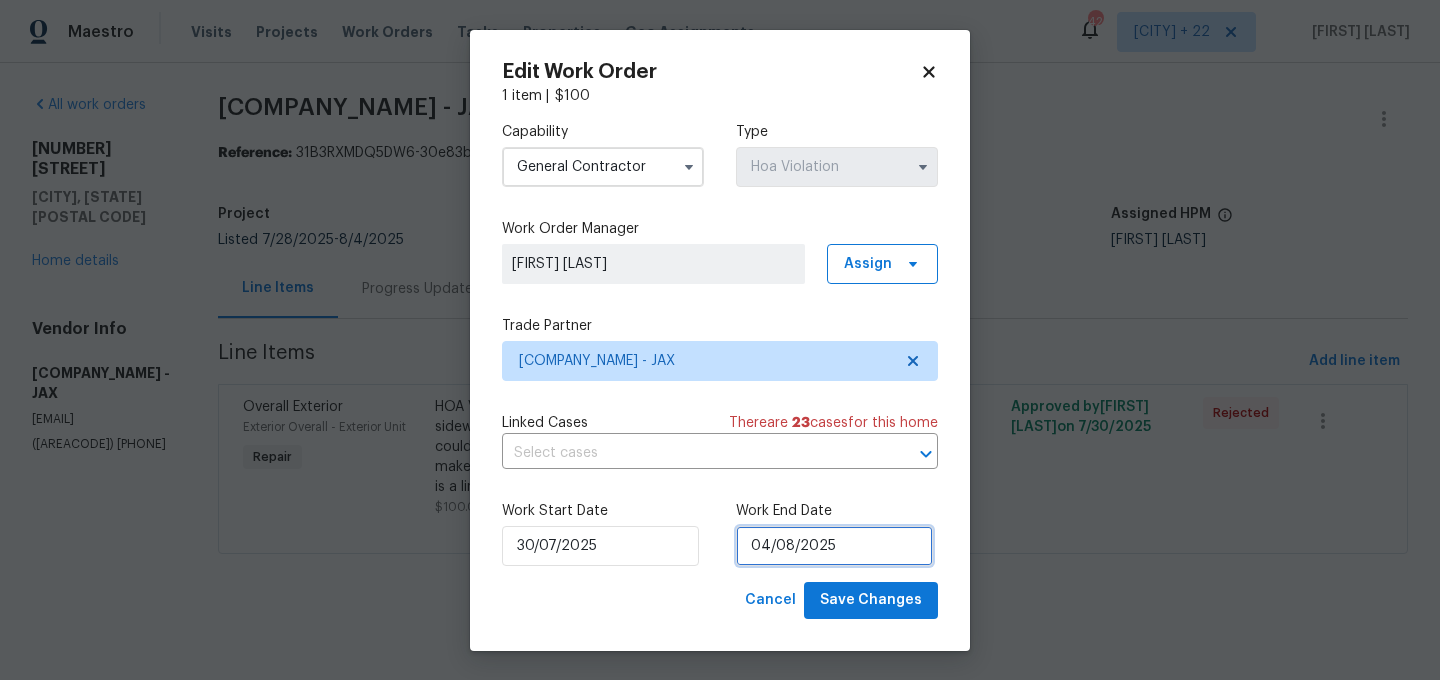 click on "04/08/2025" at bounding box center (834, 546) 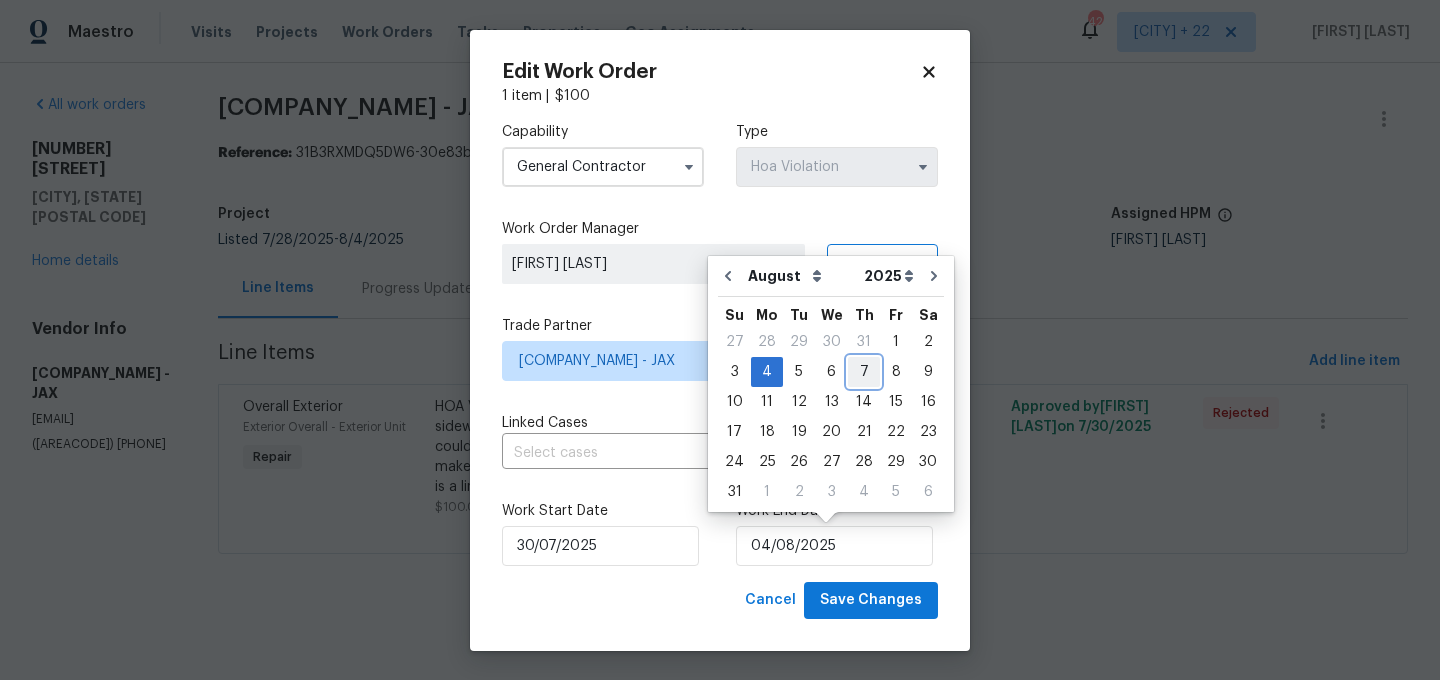 click on "7" at bounding box center [864, 372] 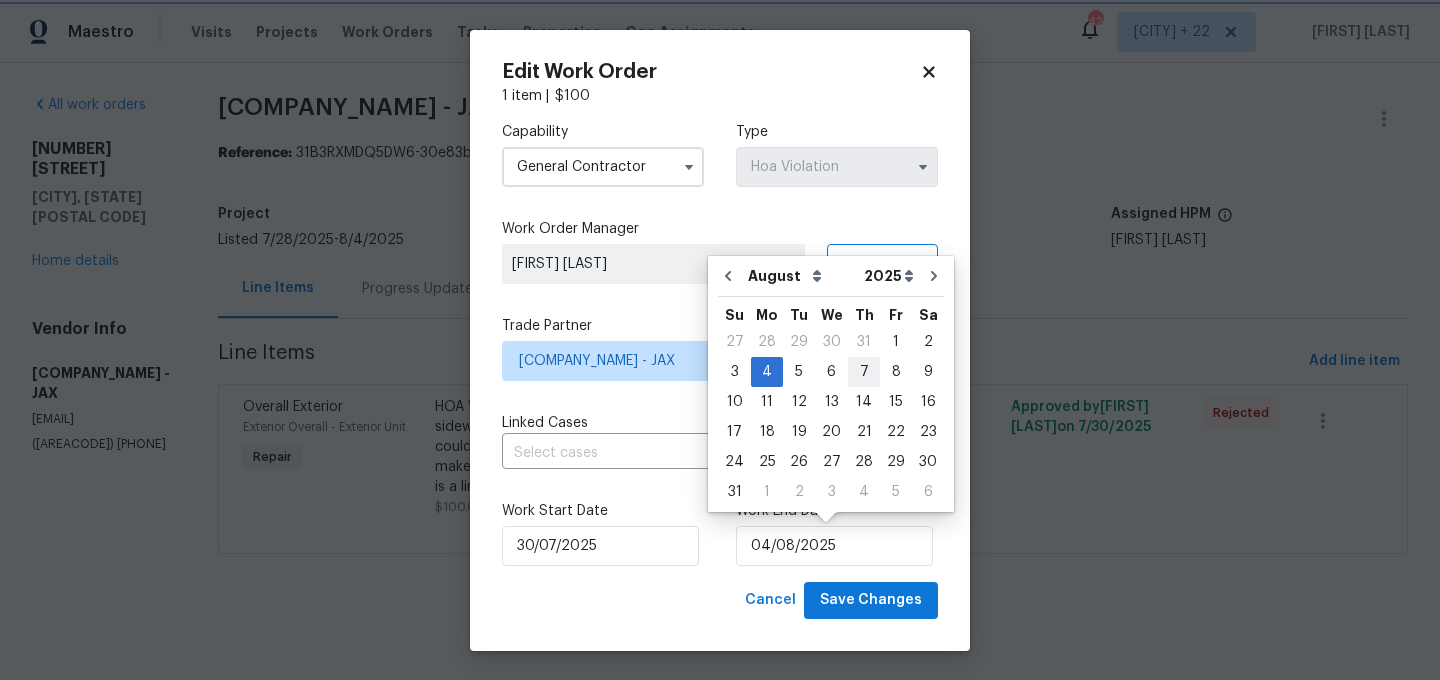type on "07/08/2025" 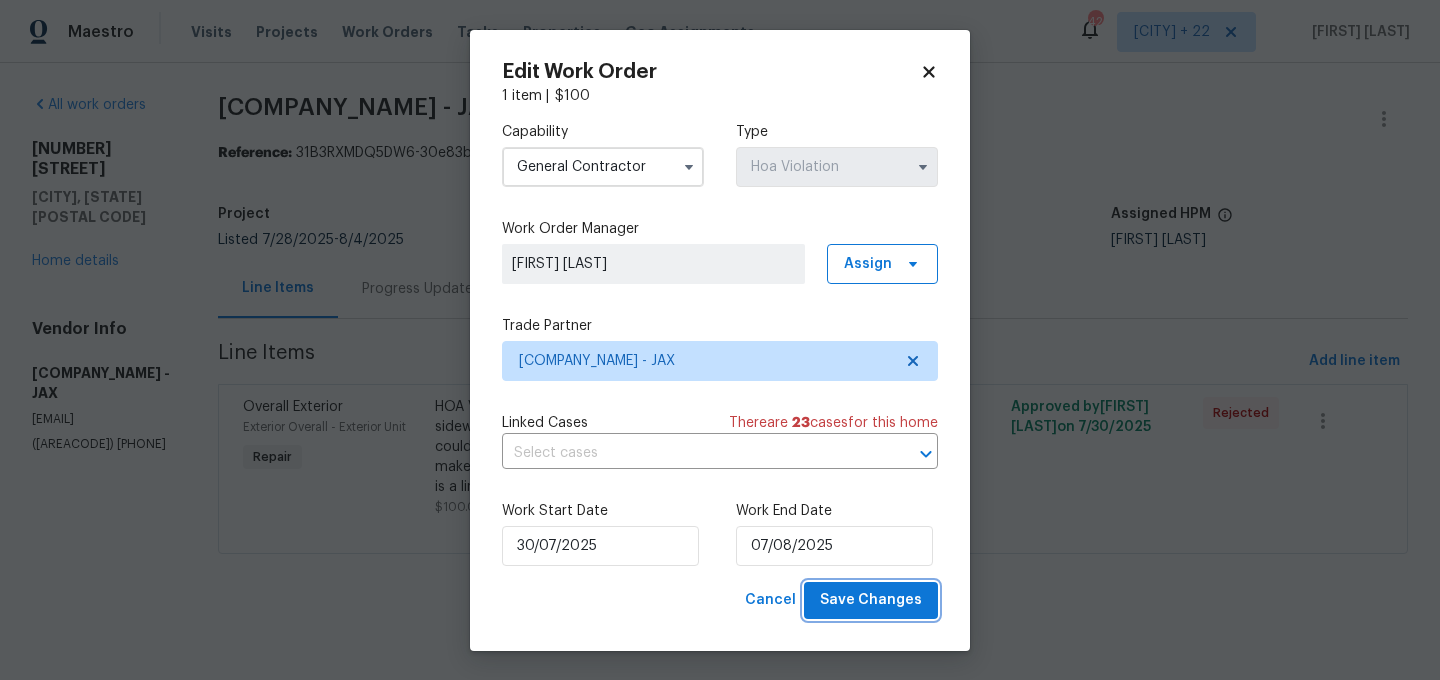 click on "Save Changes" at bounding box center [871, 600] 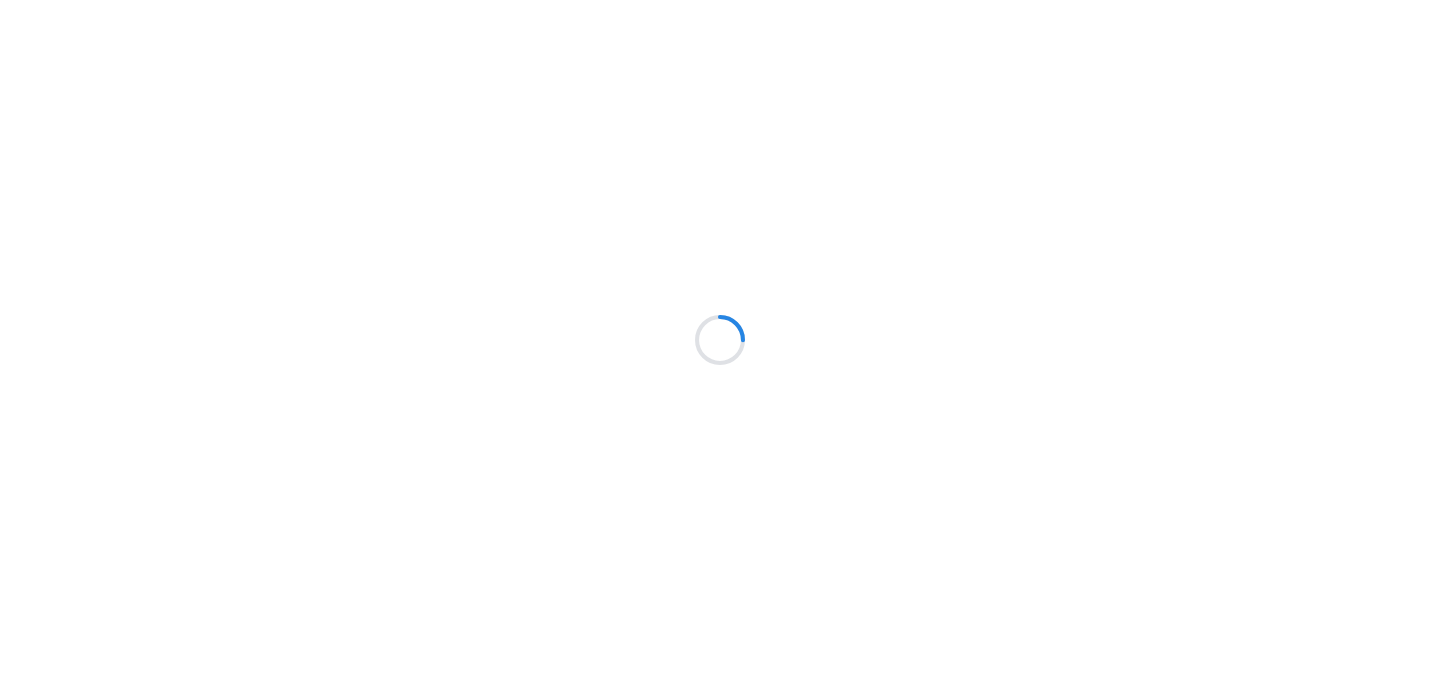 scroll, scrollTop: 0, scrollLeft: 0, axis: both 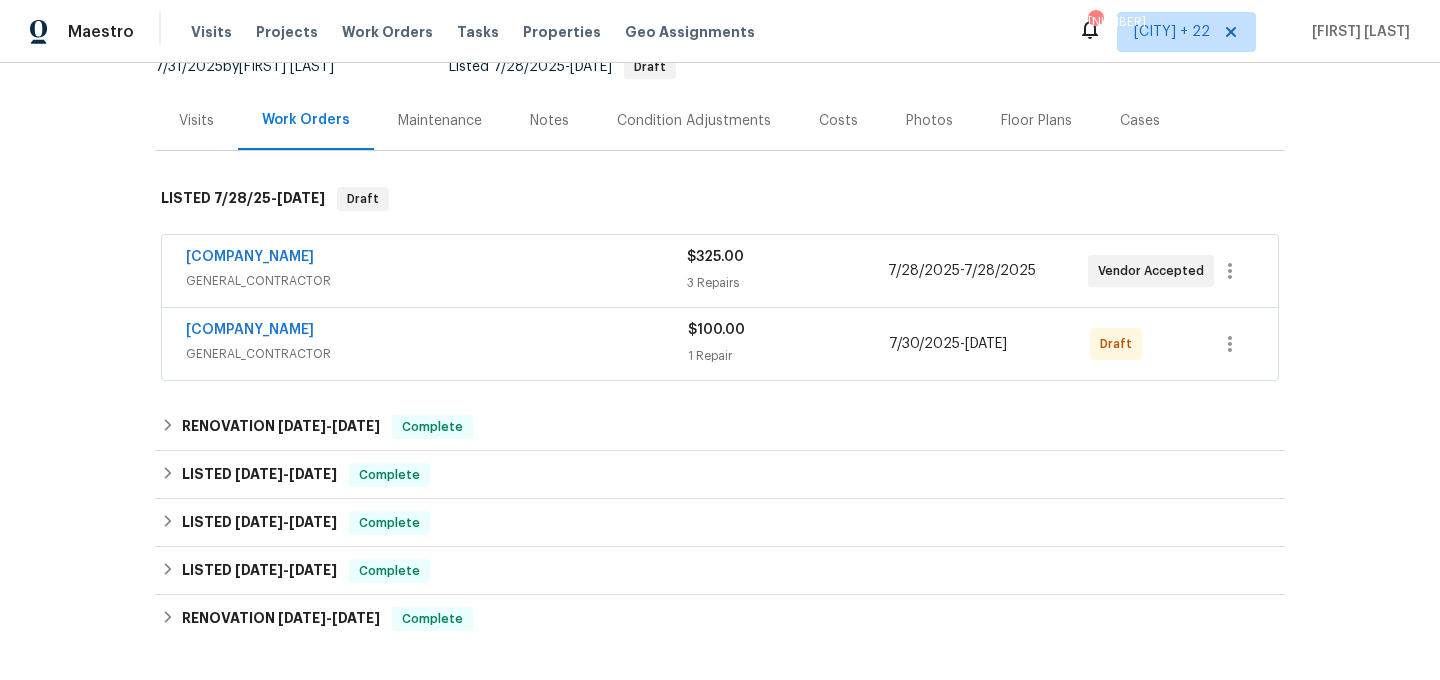 click on "GENERAL_CONTRACTOR" at bounding box center [436, 281] 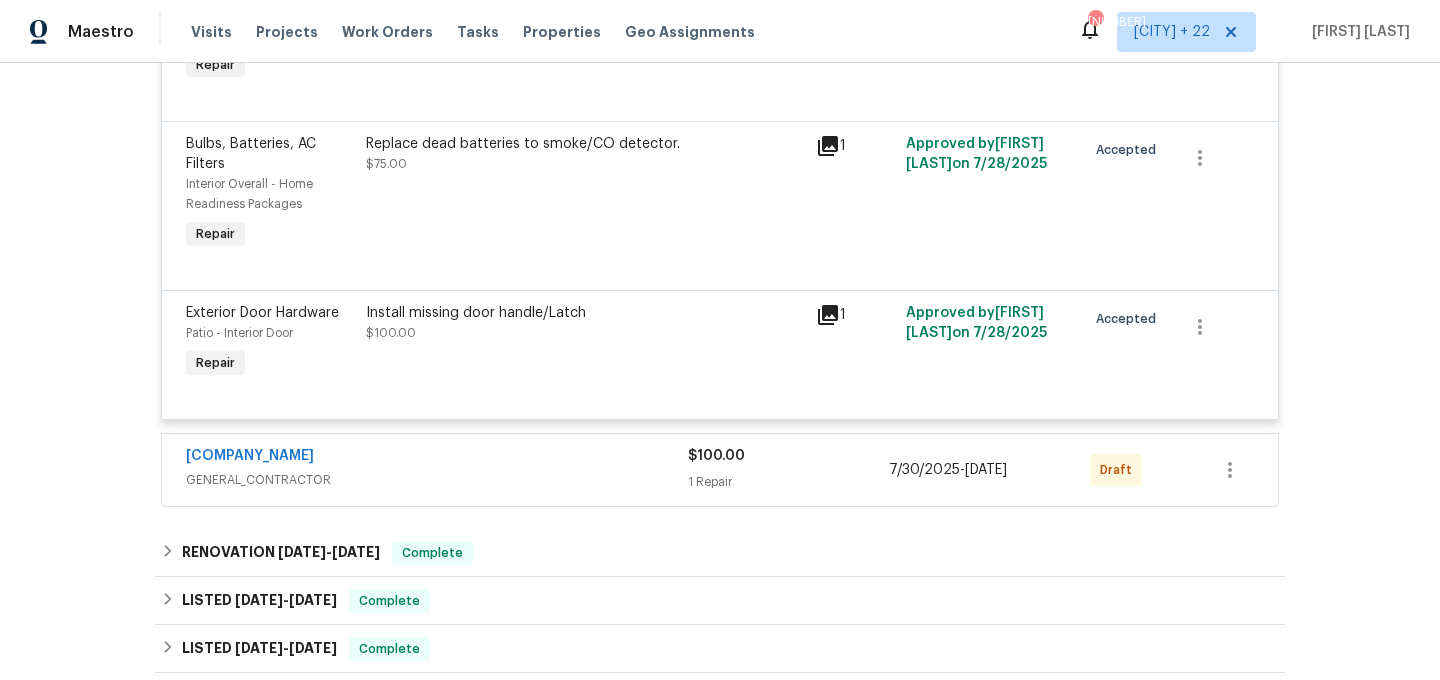 scroll, scrollTop: 736, scrollLeft: 0, axis: vertical 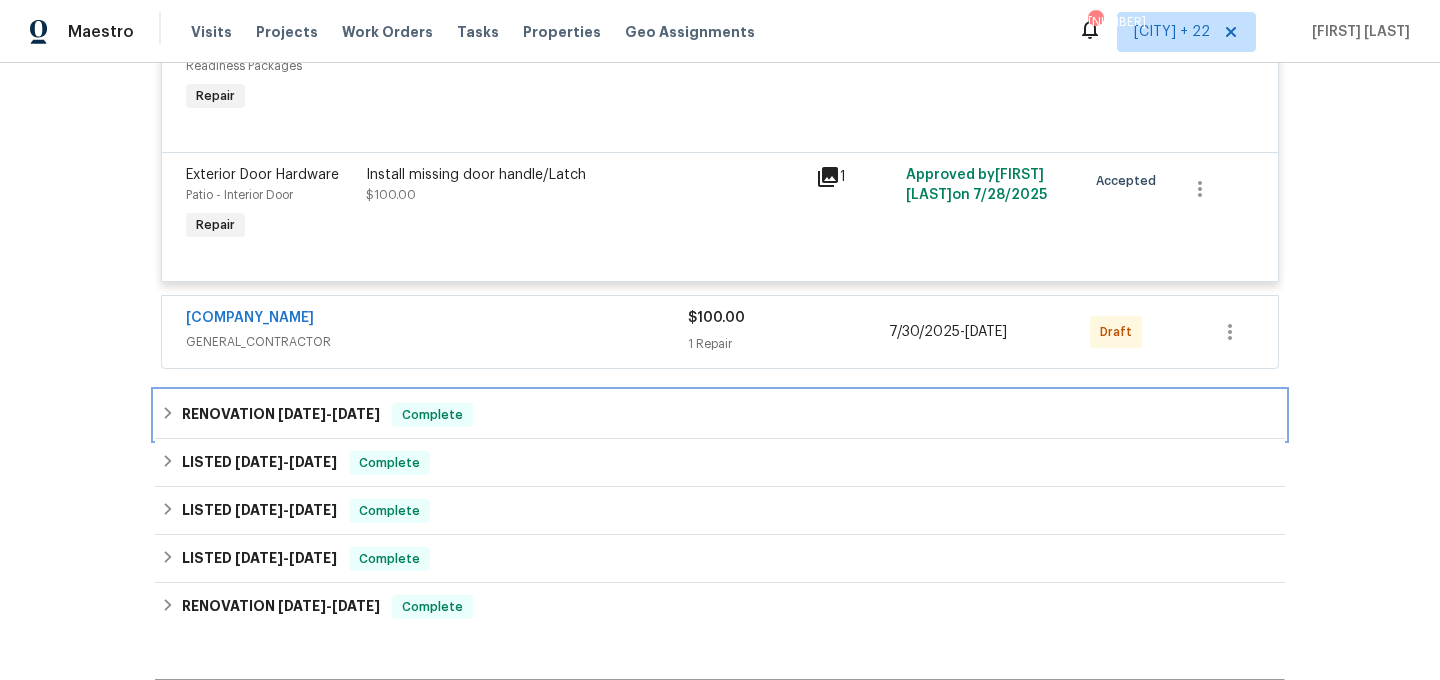 click on "RENOVATION   2/21/25  -  2/21/25 Complete" at bounding box center (720, 415) 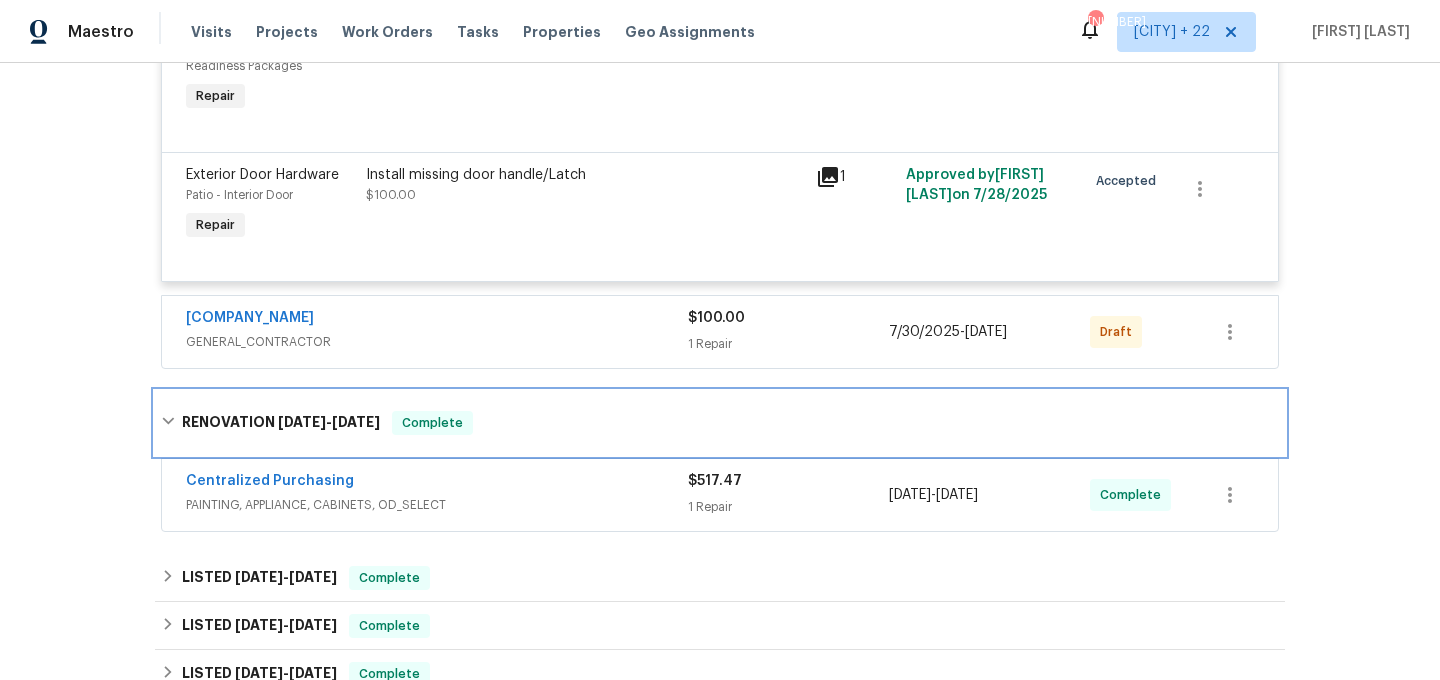 scroll, scrollTop: 726, scrollLeft: 0, axis: vertical 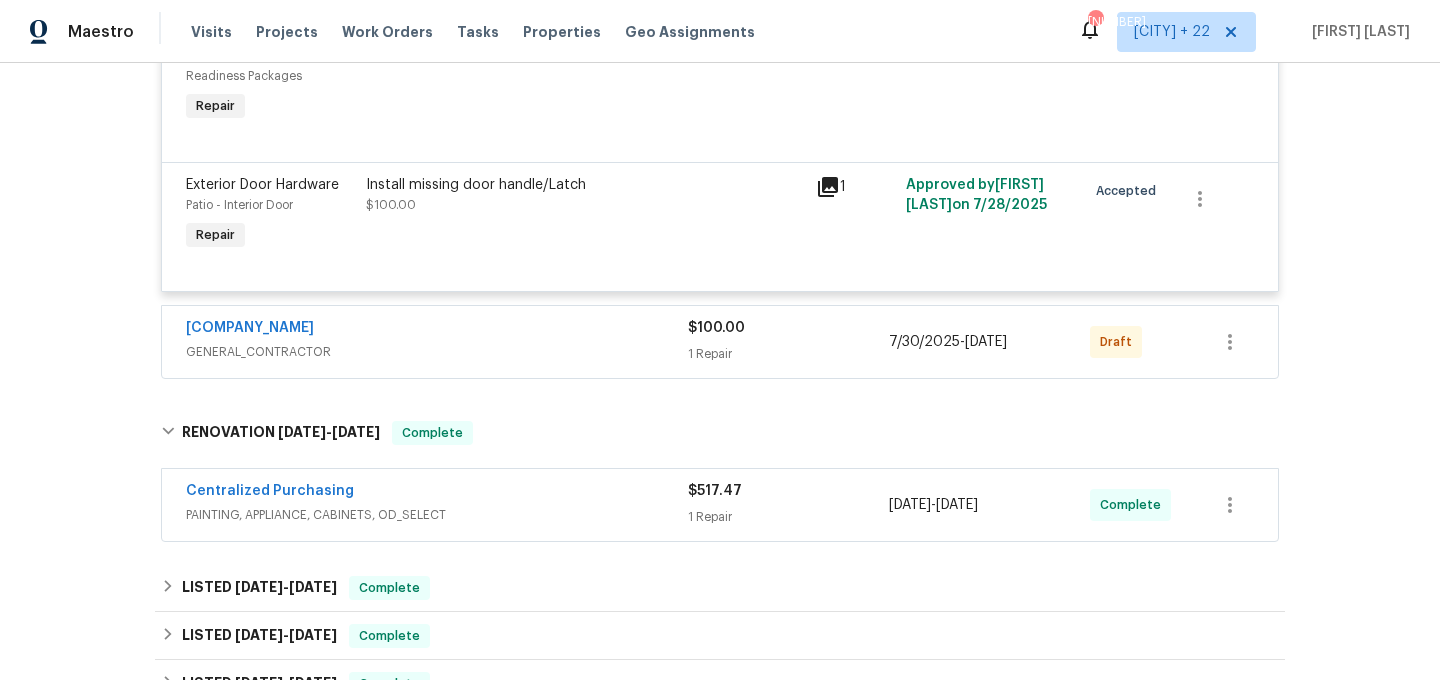 click on "GENERAL_CONTRACTOR" at bounding box center [437, 352] 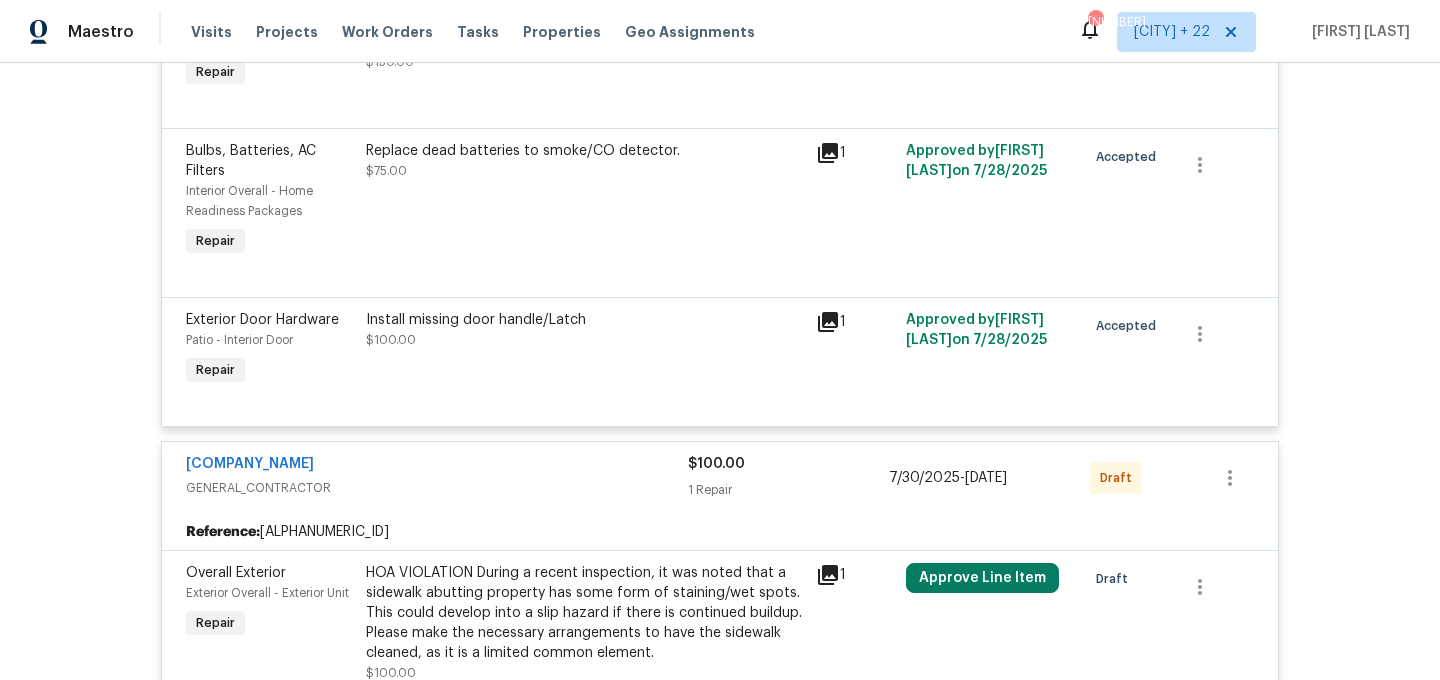 scroll, scrollTop: 643, scrollLeft: 0, axis: vertical 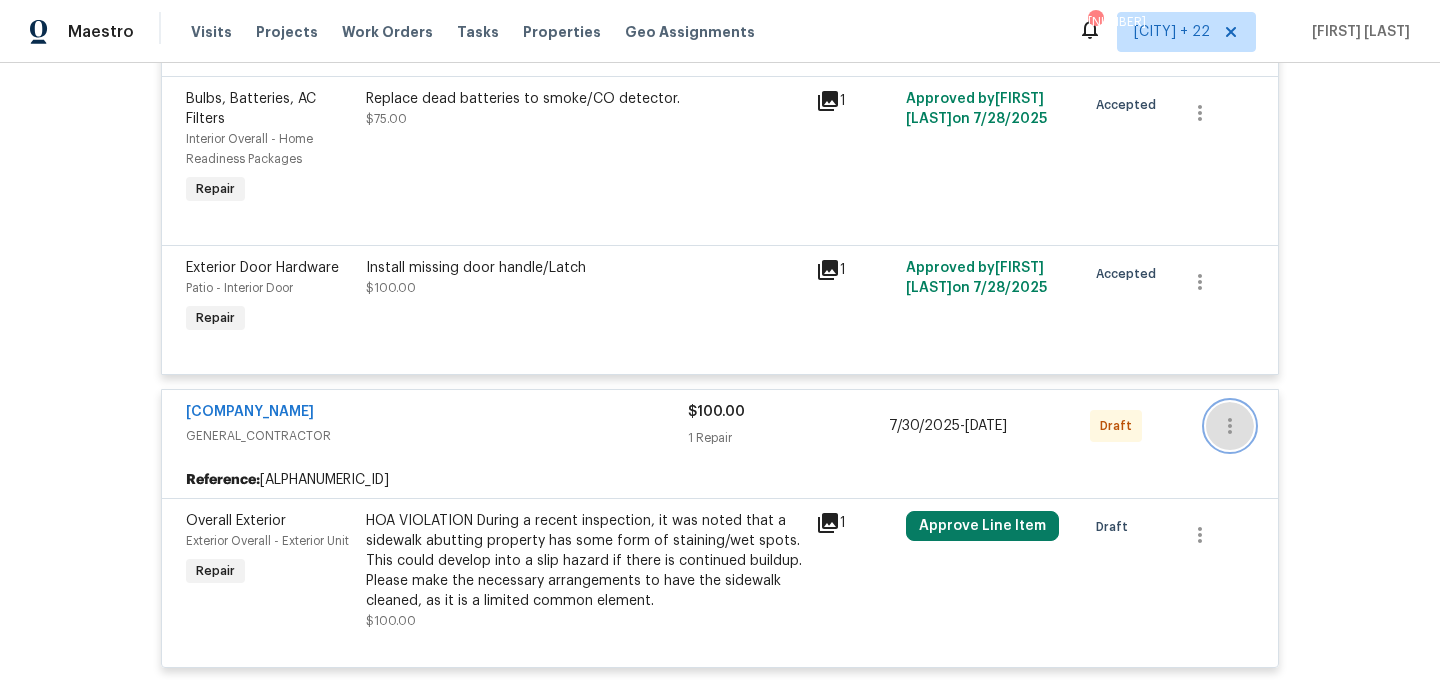 click 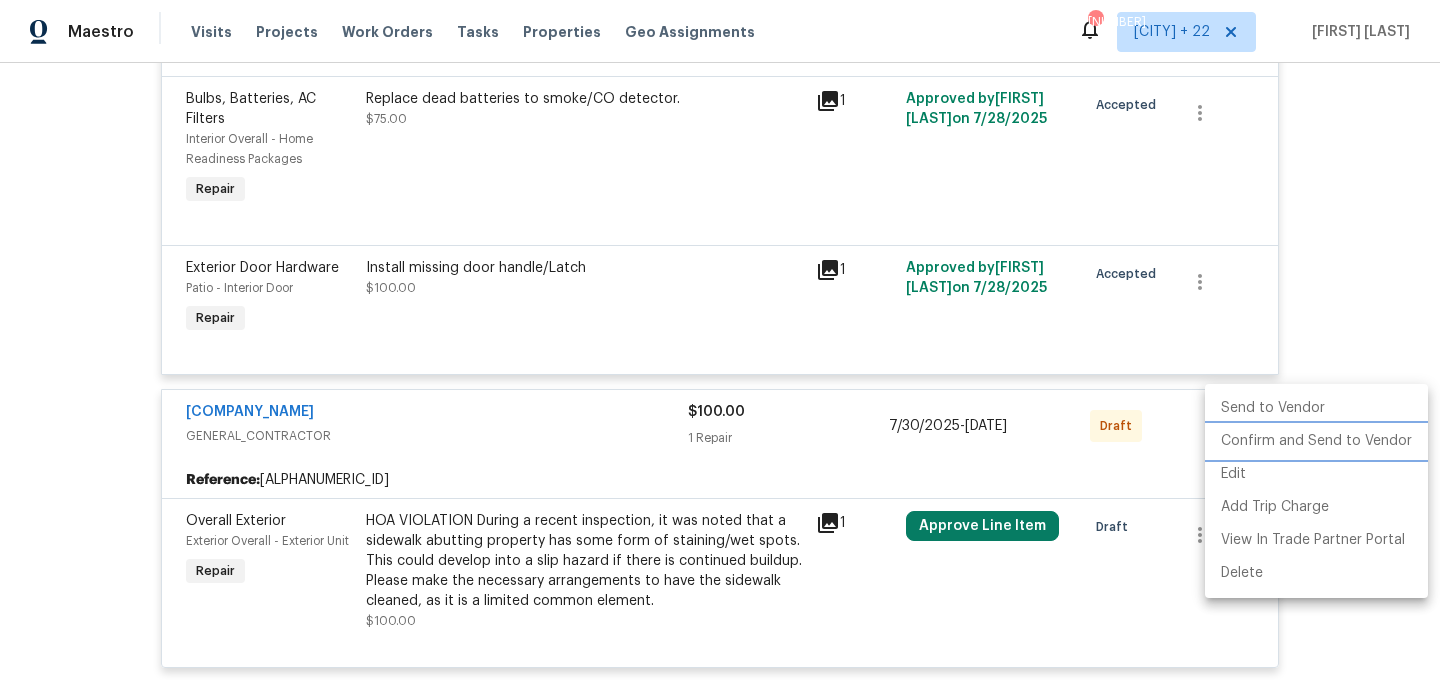 click on "Confirm and Send to Vendor" at bounding box center [1316, 441] 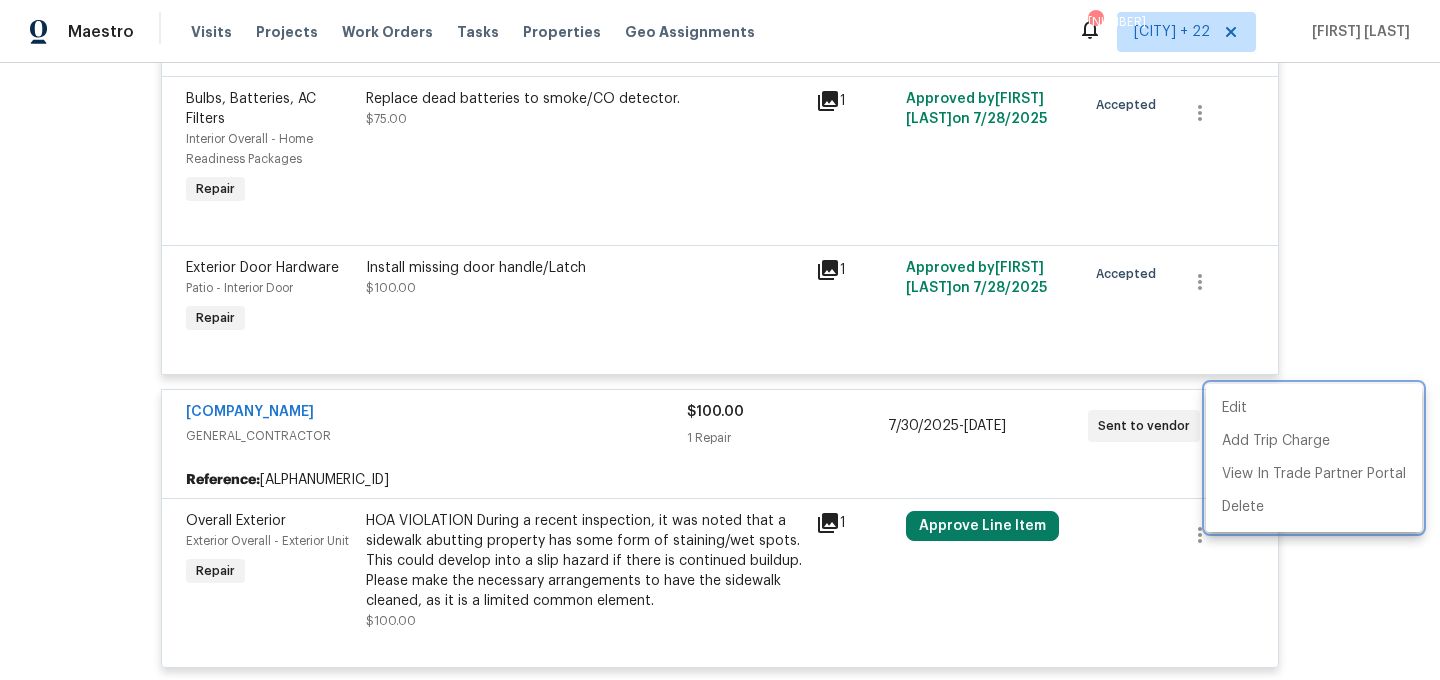 click at bounding box center [720, 340] 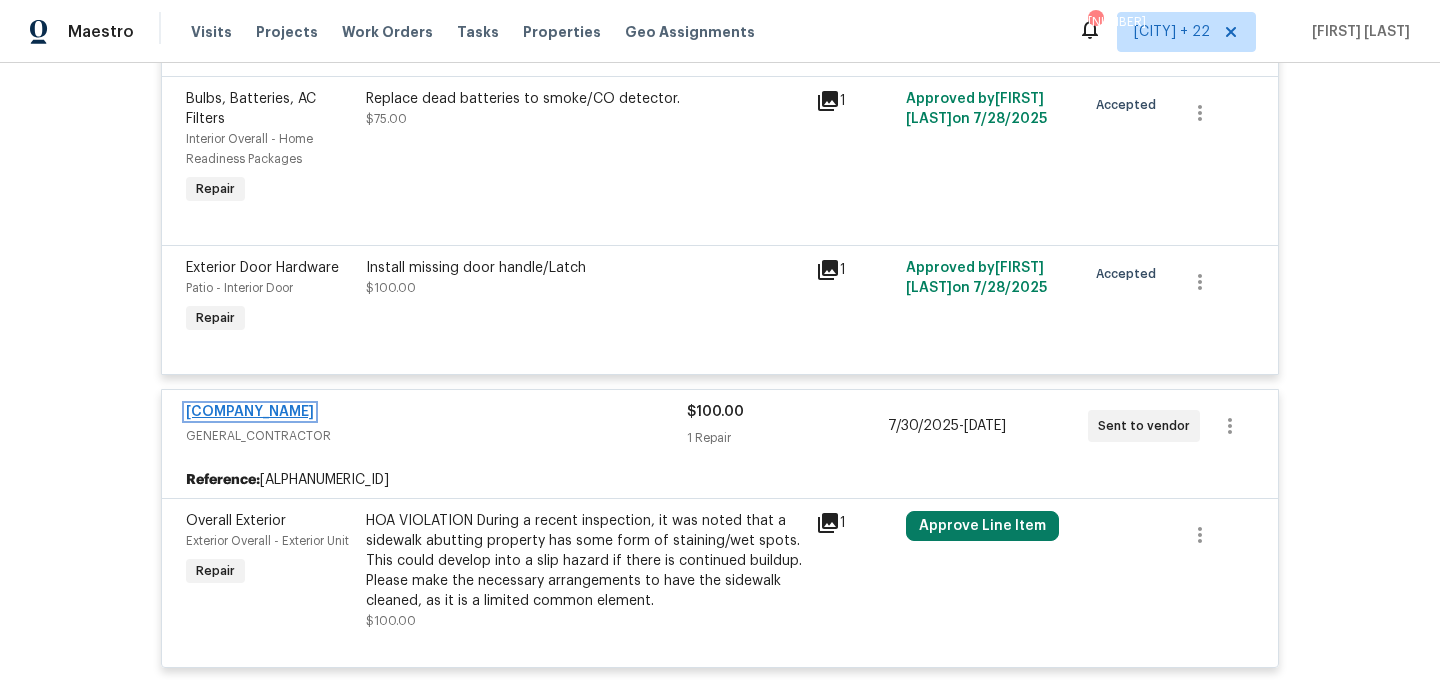 click on "Sethy Solutions" at bounding box center (250, 412) 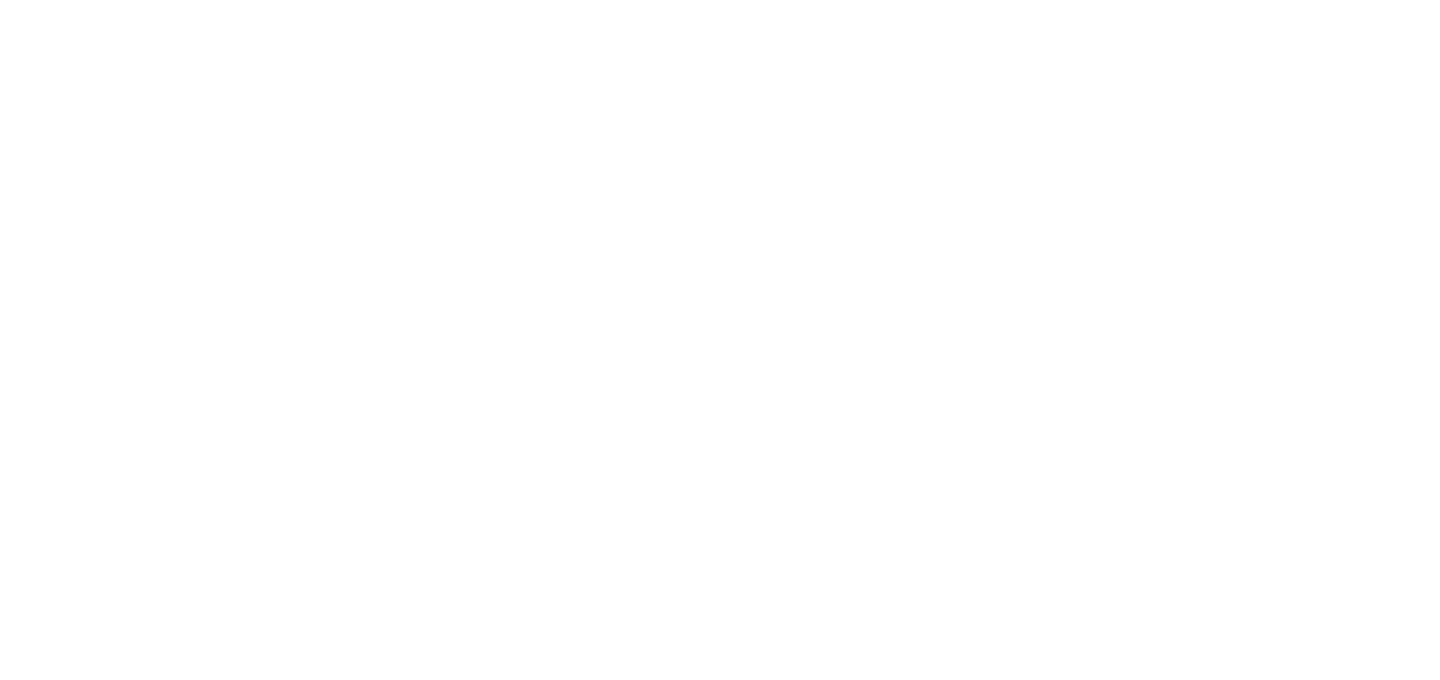 scroll, scrollTop: 0, scrollLeft: 0, axis: both 